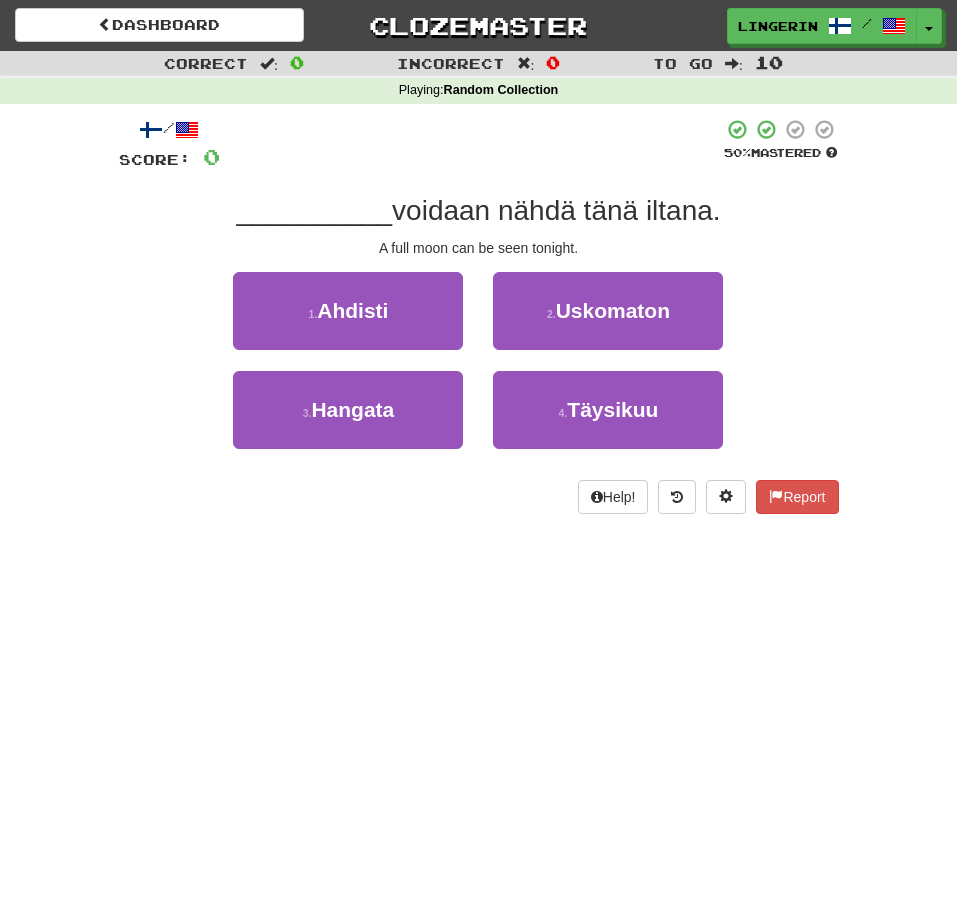 scroll, scrollTop: 0, scrollLeft: 0, axis: both 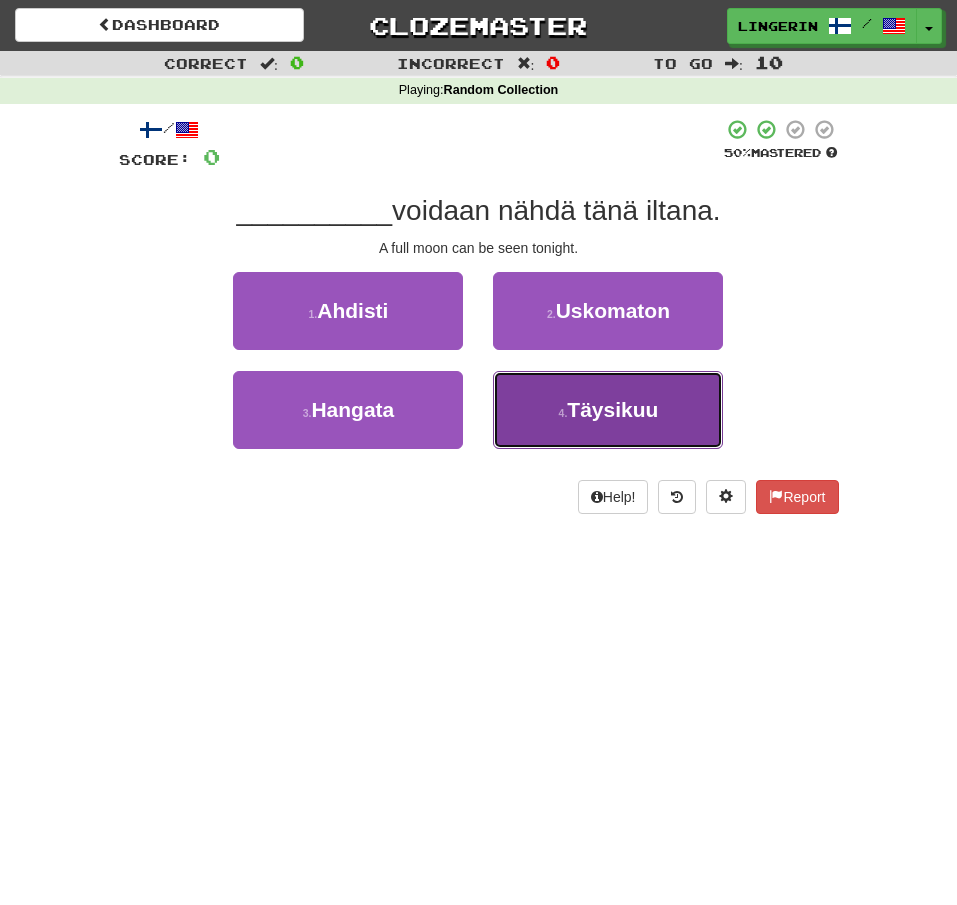 click on "Täysikuu" at bounding box center [612, 409] 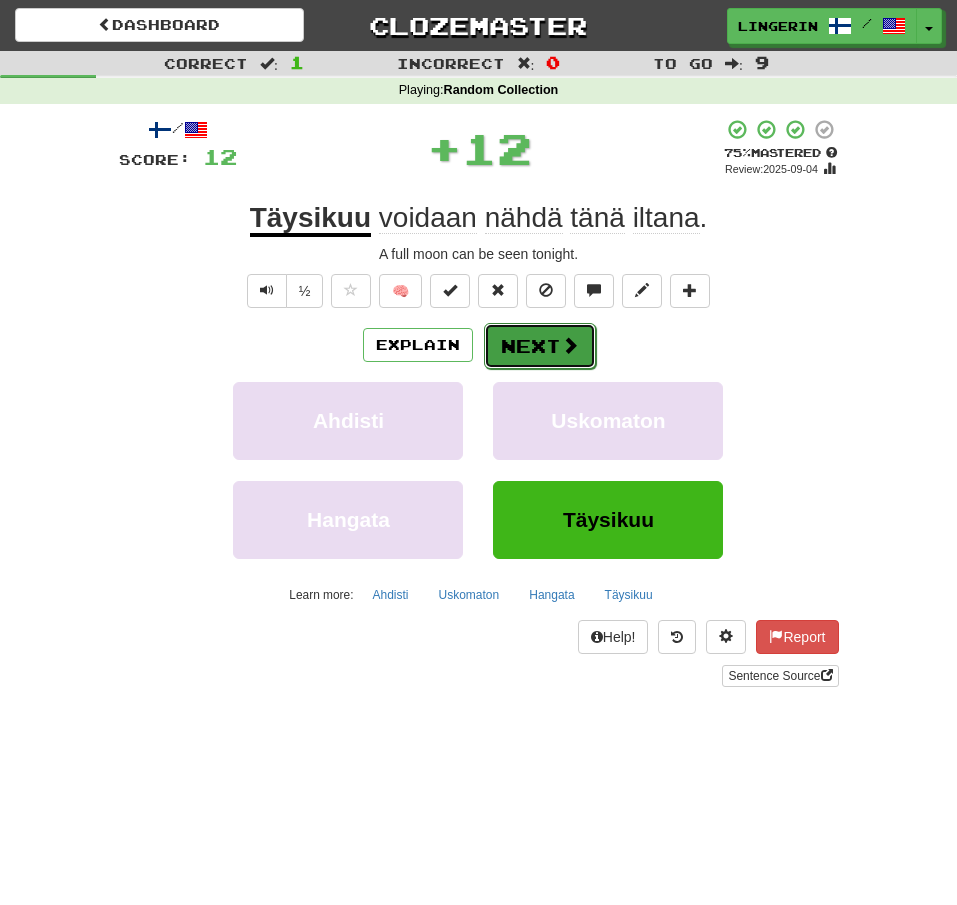 click on "Next" at bounding box center (540, 346) 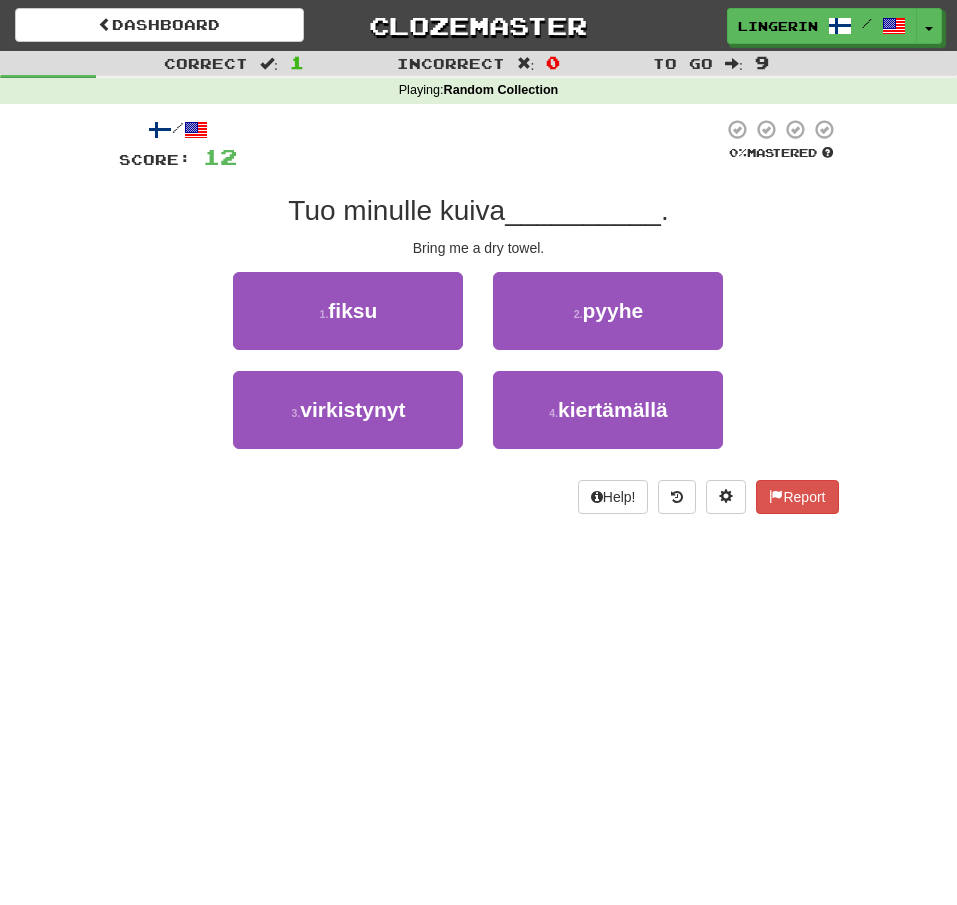 click on "1 .  fiksu 2 .  pyyhe" at bounding box center (479, 321) 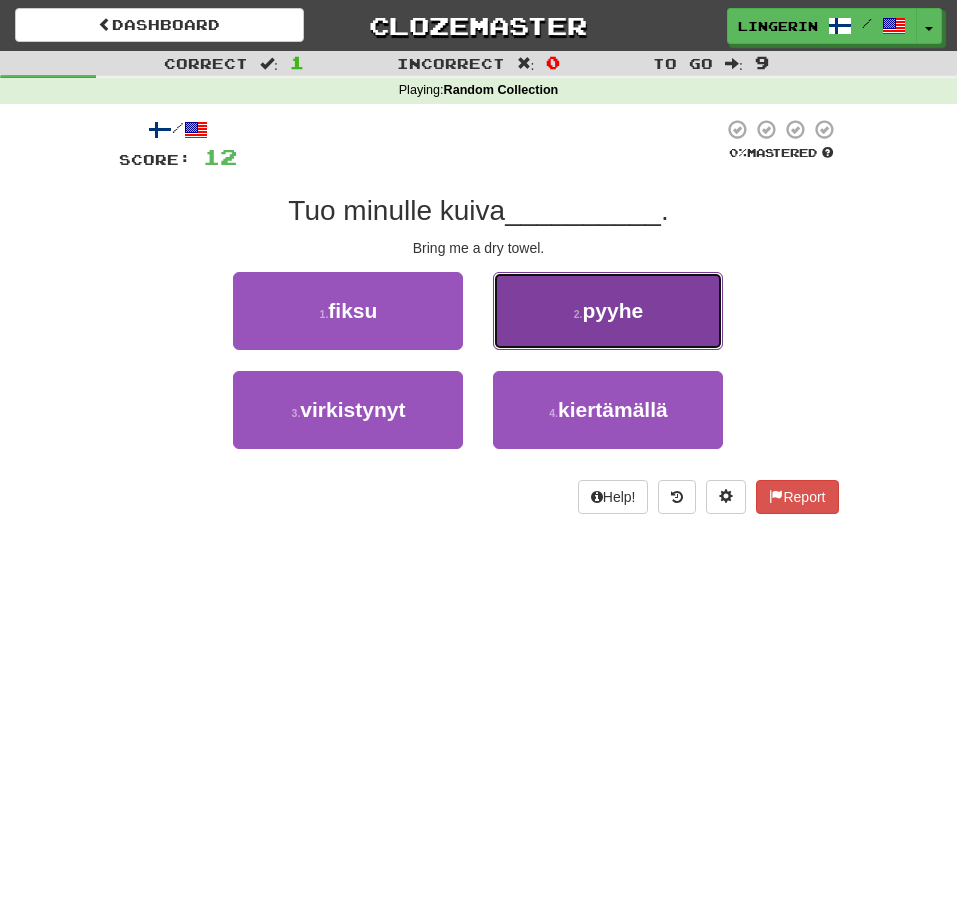 click on "2 ." at bounding box center [578, 314] 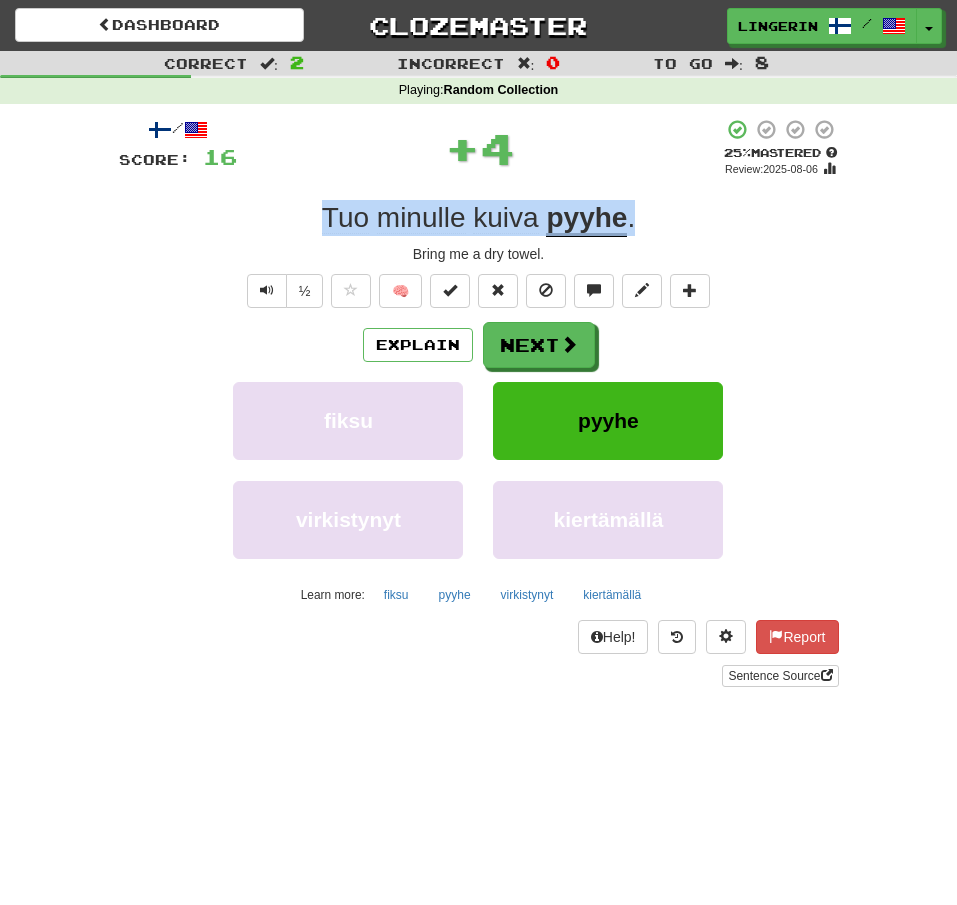 drag, startPoint x: 625, startPoint y: 223, endPoint x: 253, endPoint y: 218, distance: 372.0336 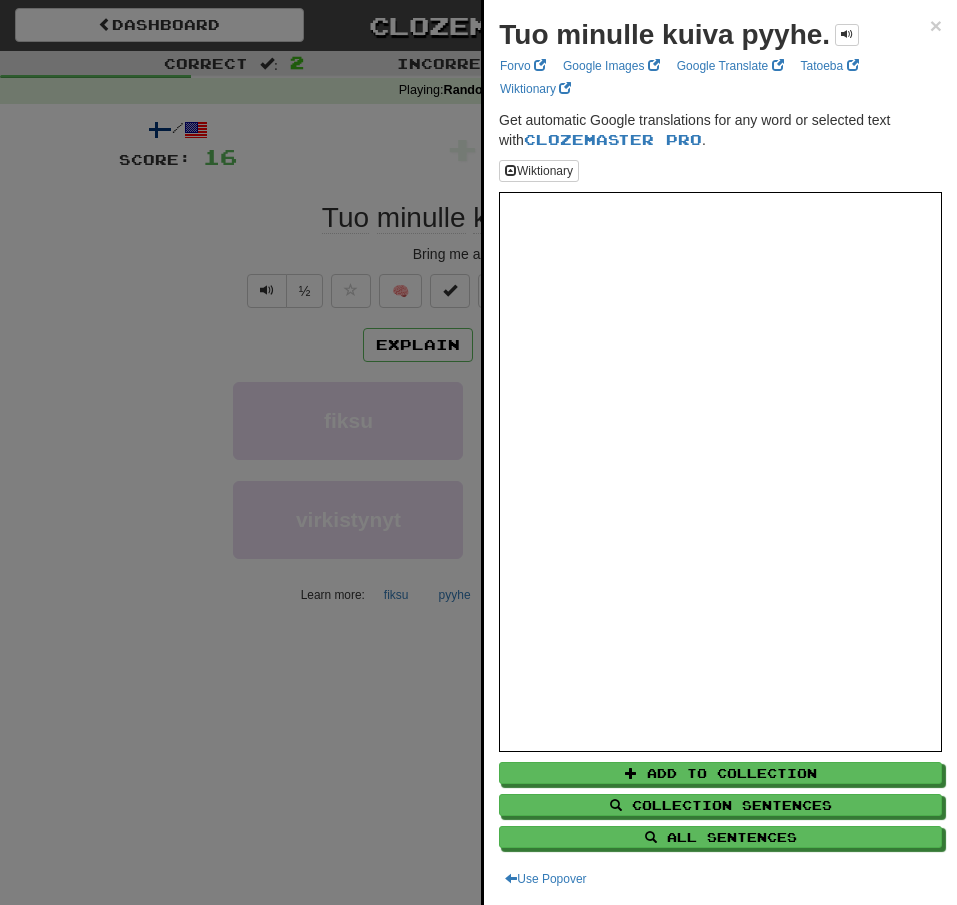 click at bounding box center (478, 452) 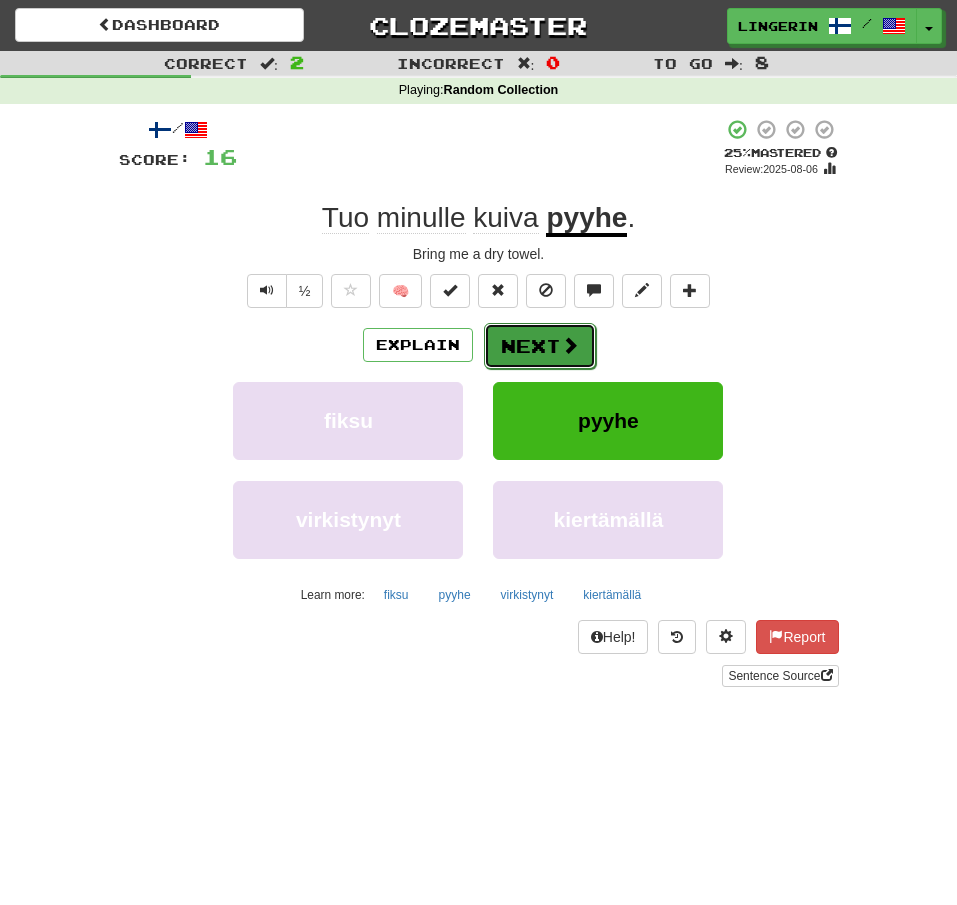 click on "Next" at bounding box center [540, 346] 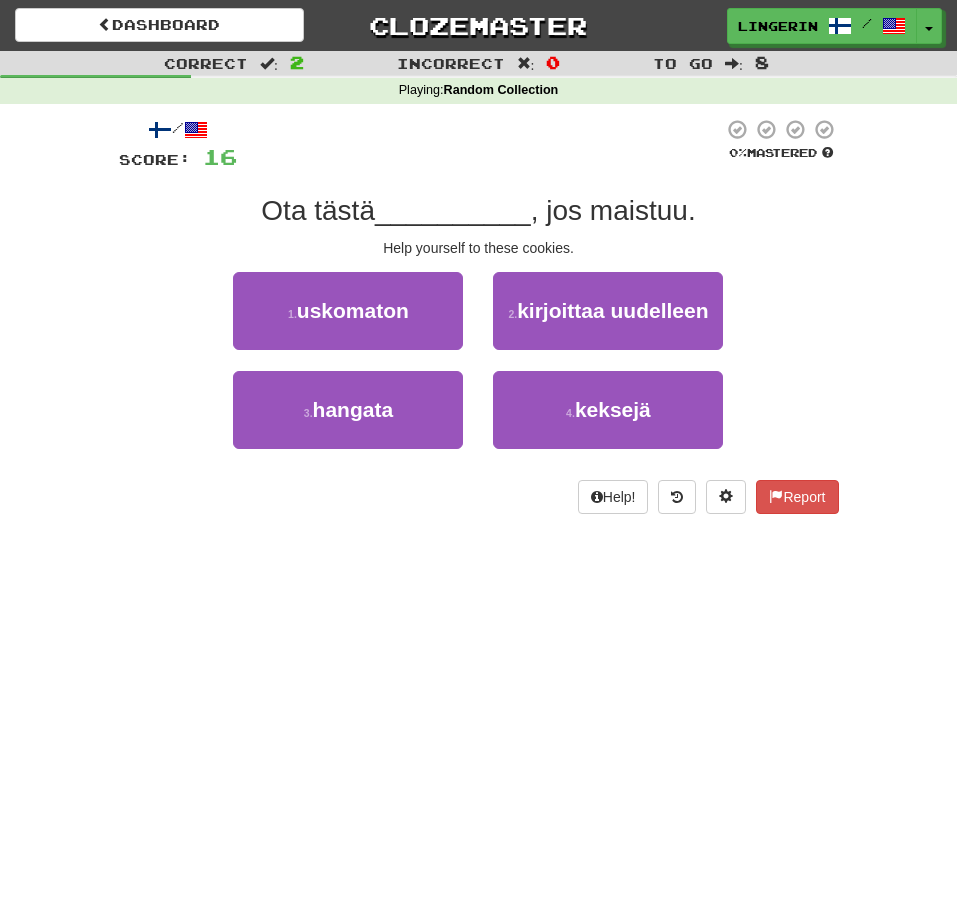 click on "1 .  uskomaton 2 .  kirjoittaa uudelleen" at bounding box center [479, 321] 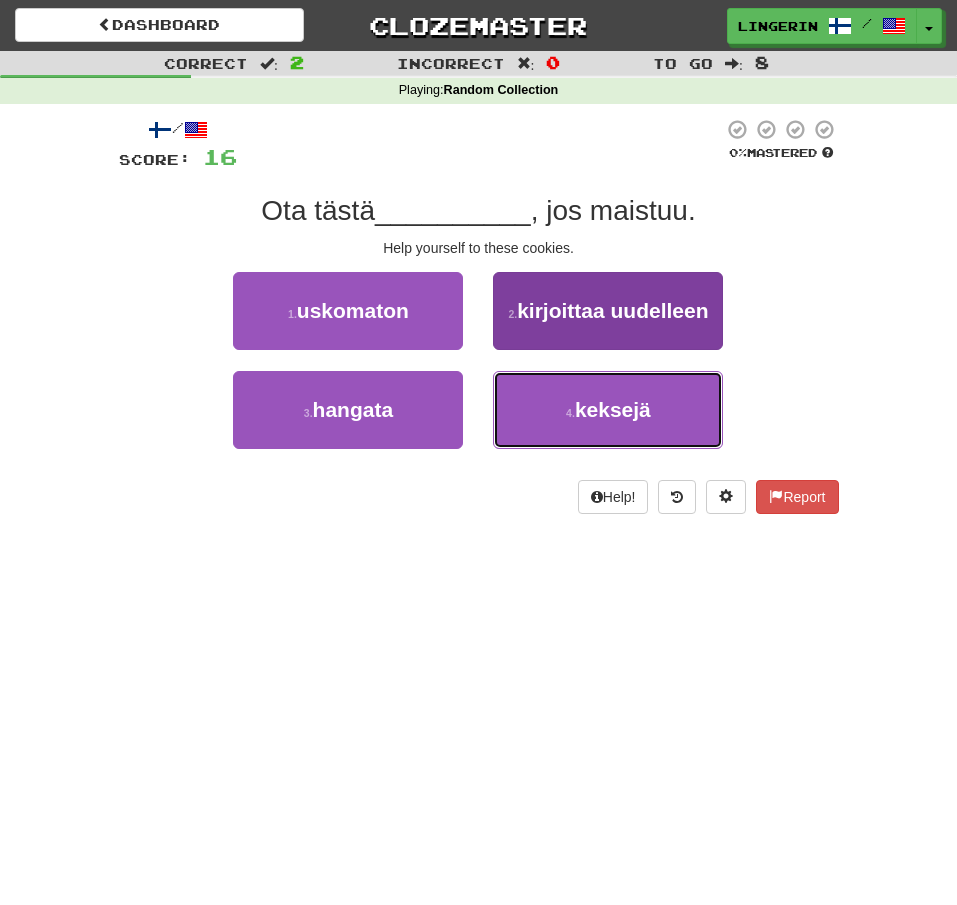 click on "keksejä" at bounding box center (613, 409) 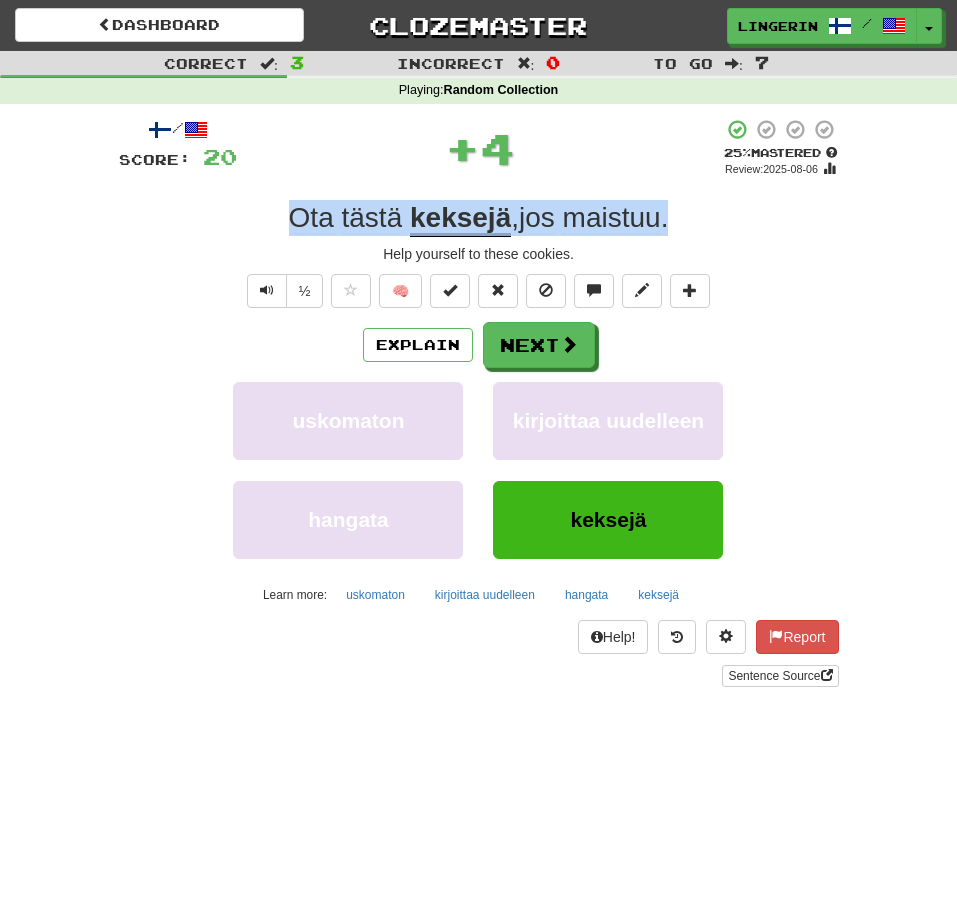 drag, startPoint x: 597, startPoint y: 214, endPoint x: 209, endPoint y: 198, distance: 388.32974 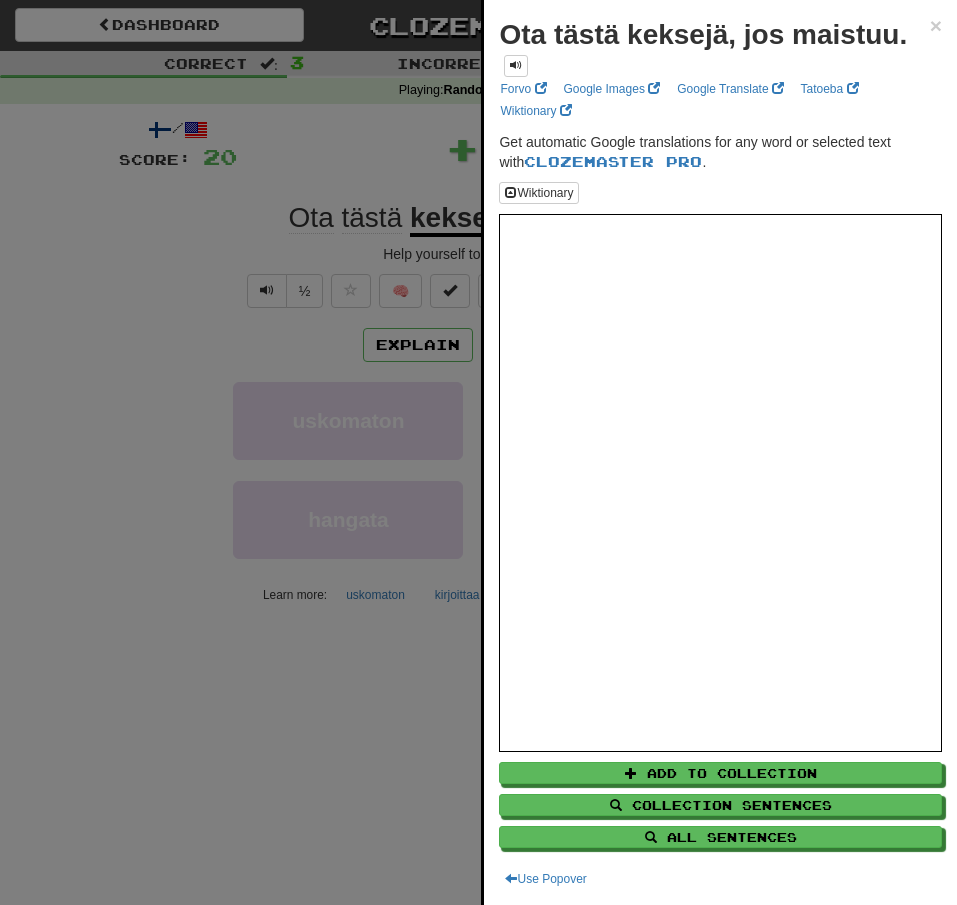 drag, startPoint x: 134, startPoint y: 236, endPoint x: 265, endPoint y: 156, distance: 153.49593 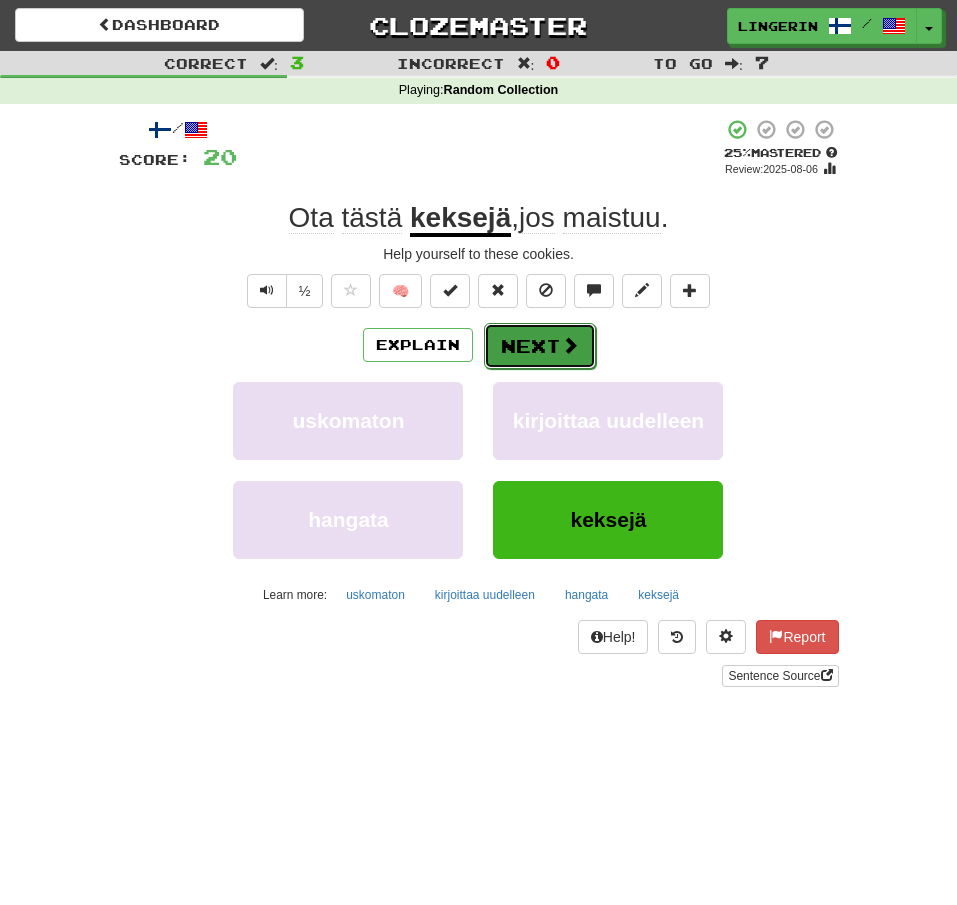click at bounding box center (570, 345) 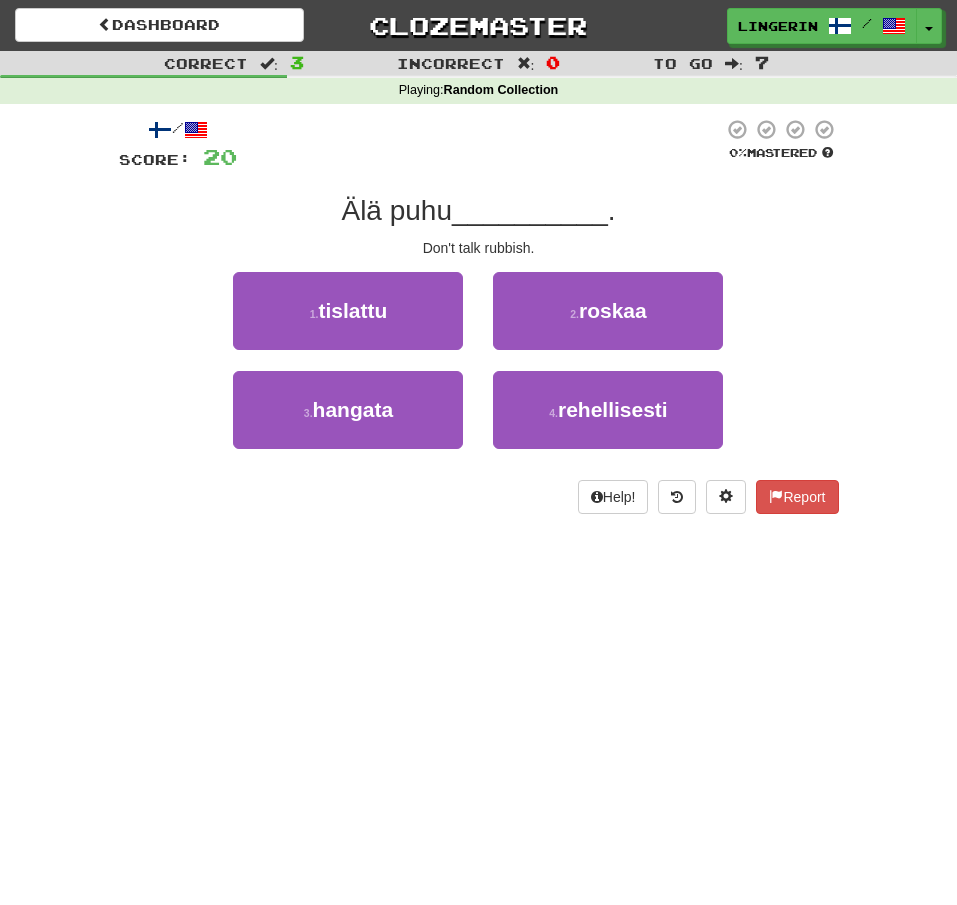 click on "1 .  tislattu 2 .  roskaa" at bounding box center (479, 321) 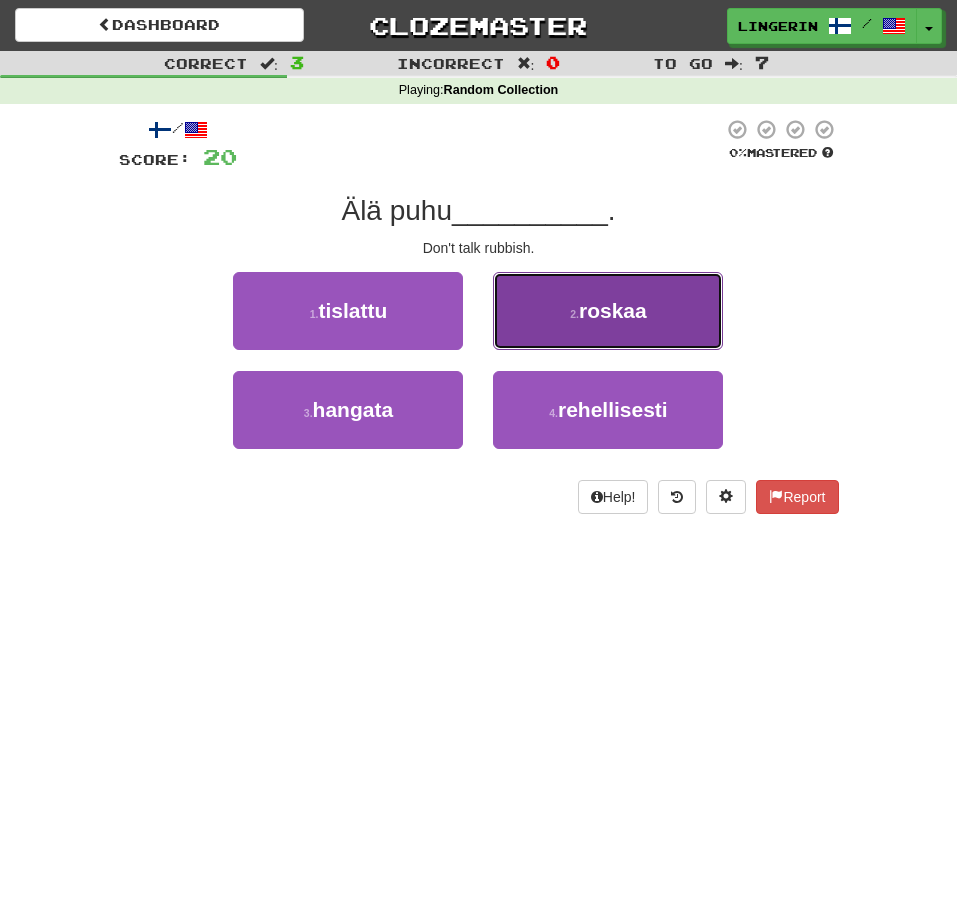 click on "2 .  roskaa" at bounding box center [608, 311] 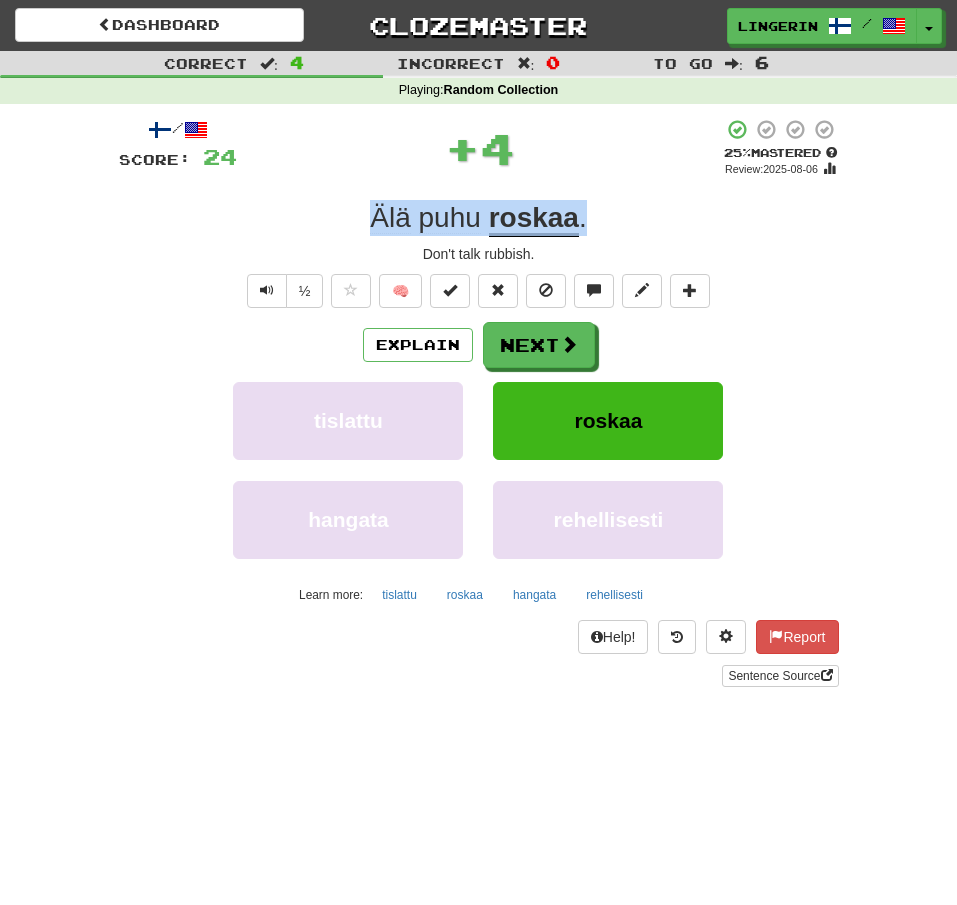 drag, startPoint x: 441, startPoint y: 210, endPoint x: 315, endPoint y: 197, distance: 126.66886 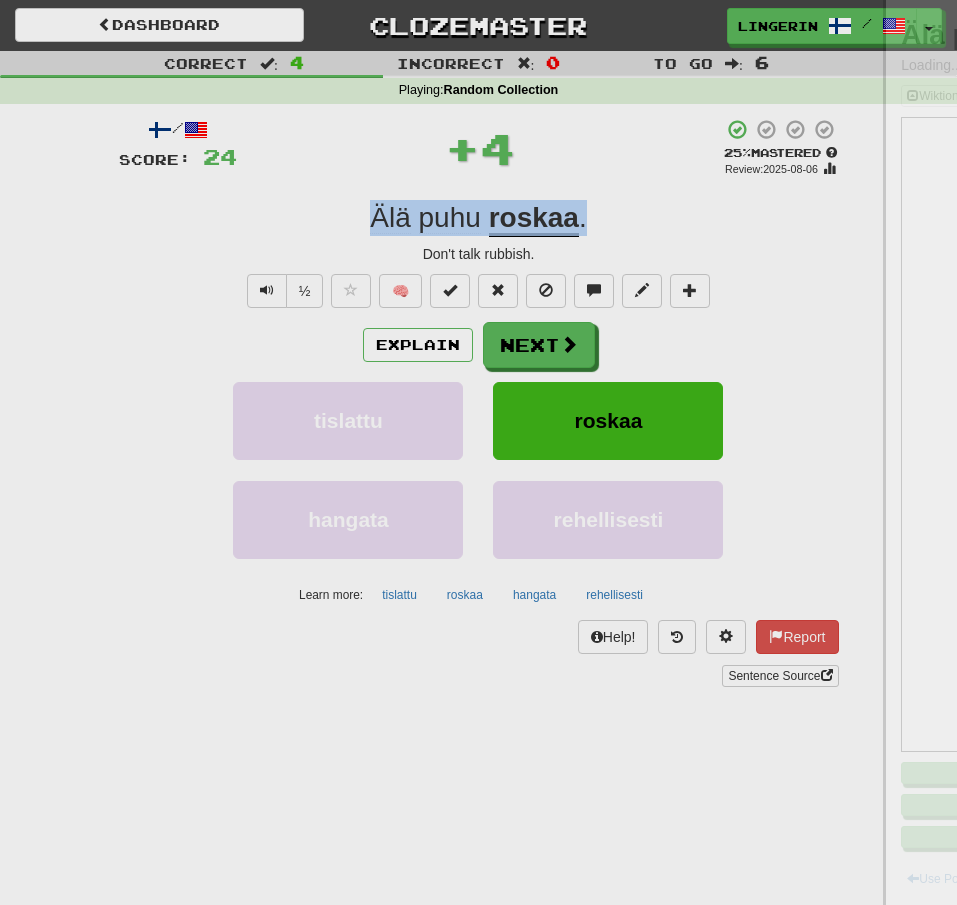 copy on "Älä   puhu   roskaa ." 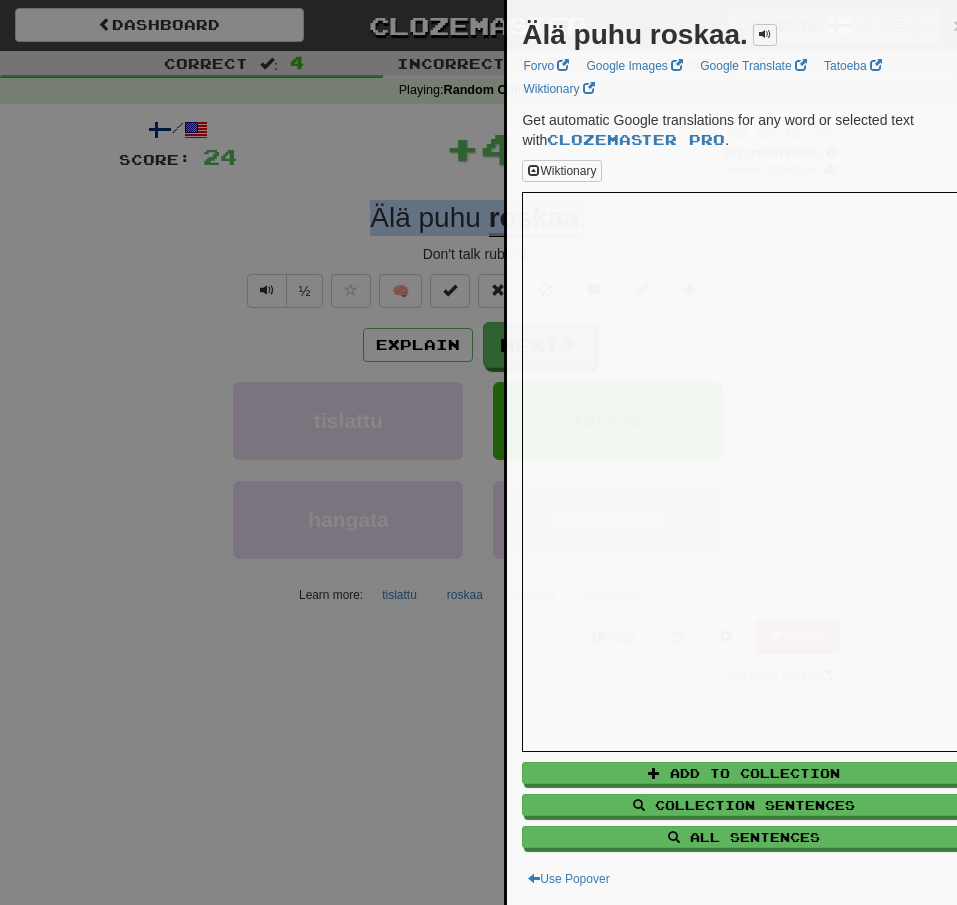 click at bounding box center (478, 452) 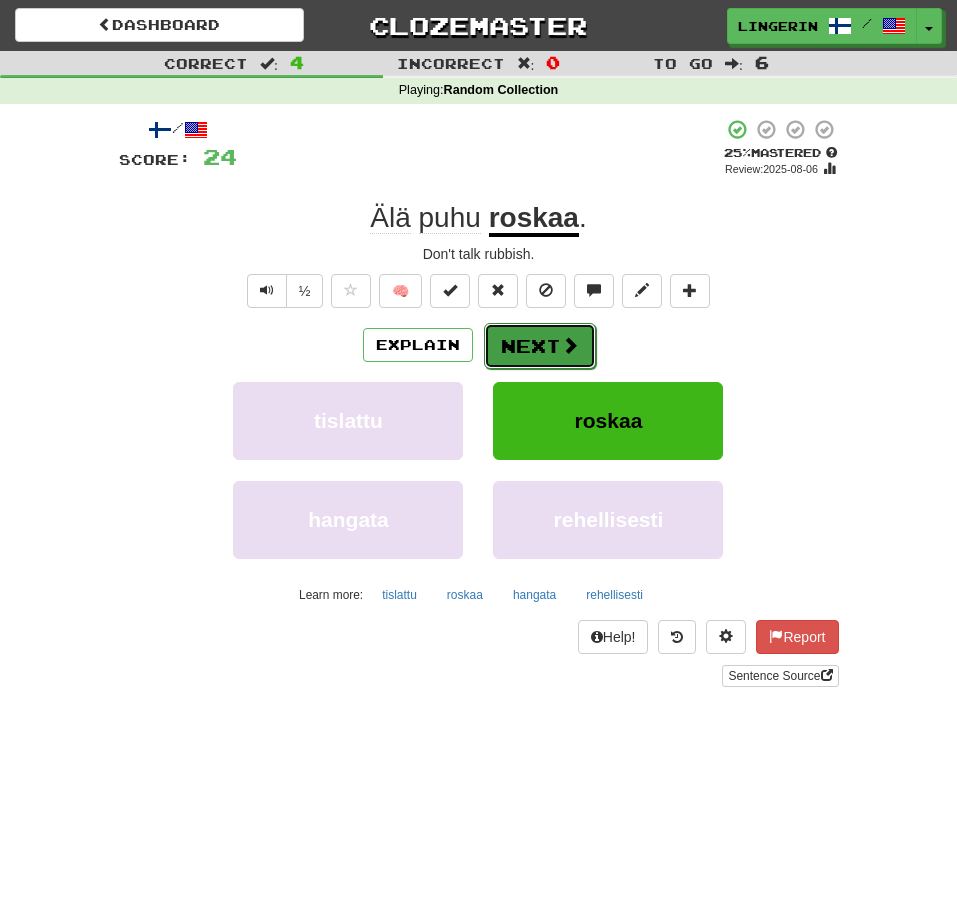 click on "Next" at bounding box center [540, 346] 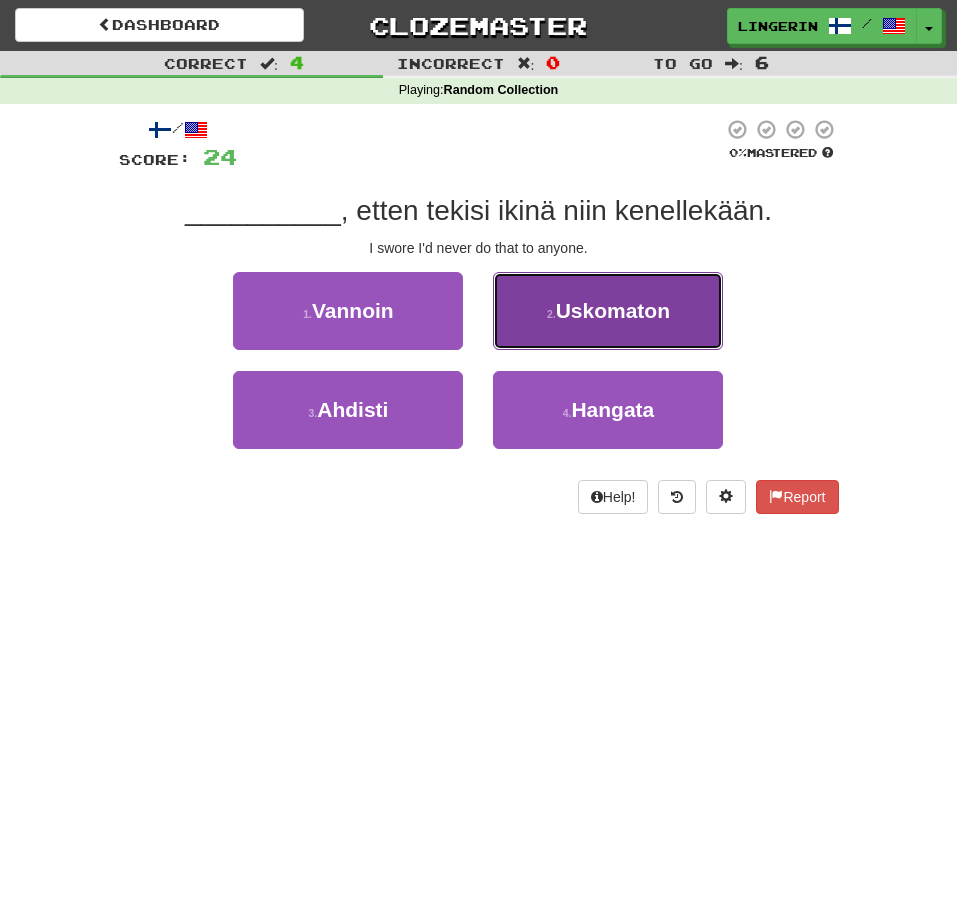 click on "Uskomaton" at bounding box center (613, 310) 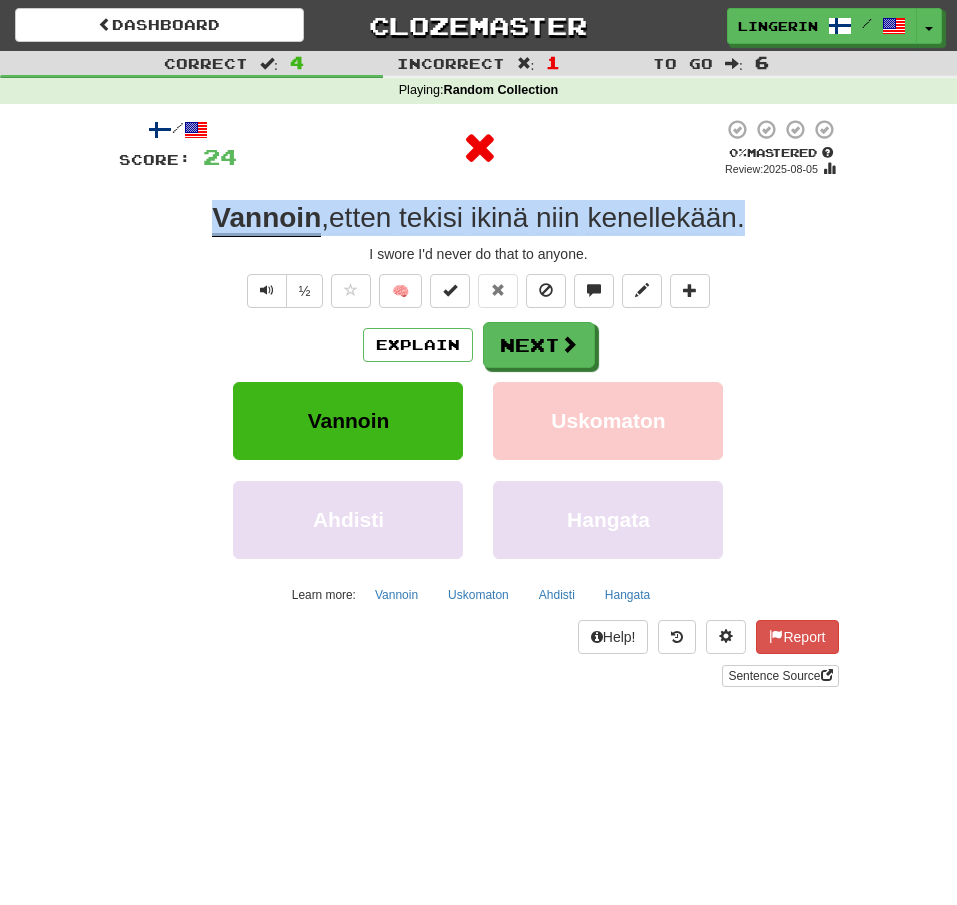 drag, startPoint x: 742, startPoint y: 219, endPoint x: 135, endPoint y: 190, distance: 607.6924 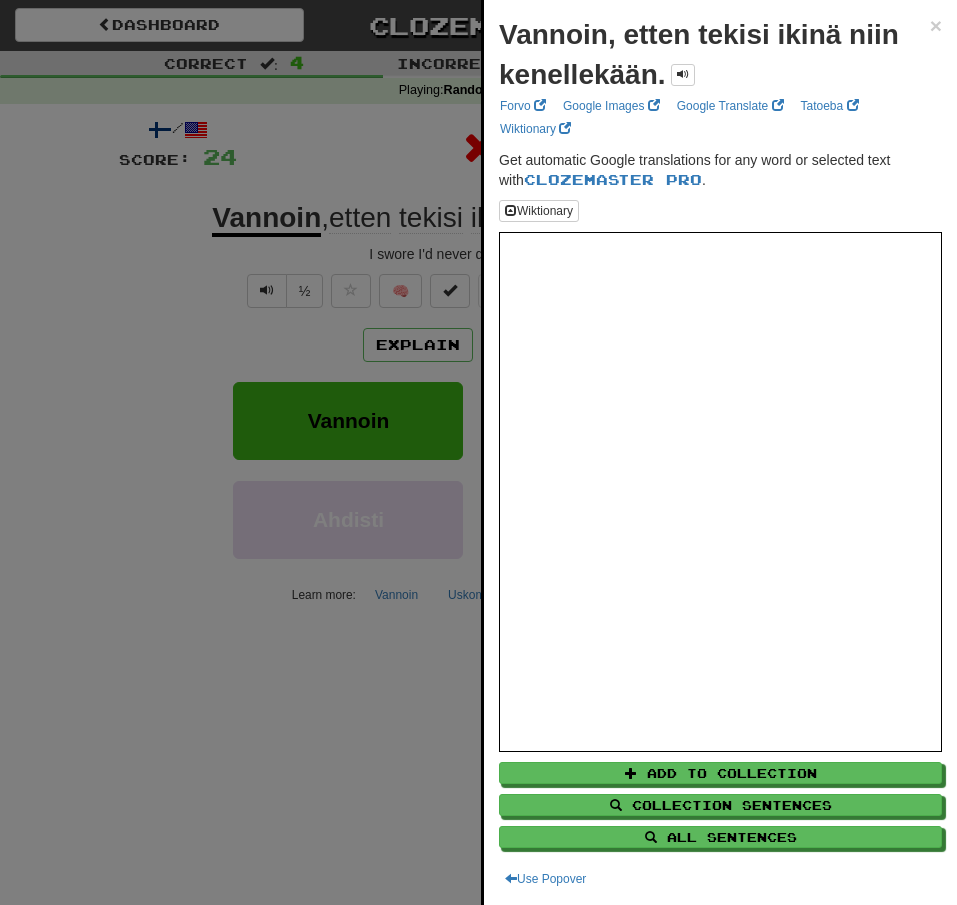 click at bounding box center [478, 452] 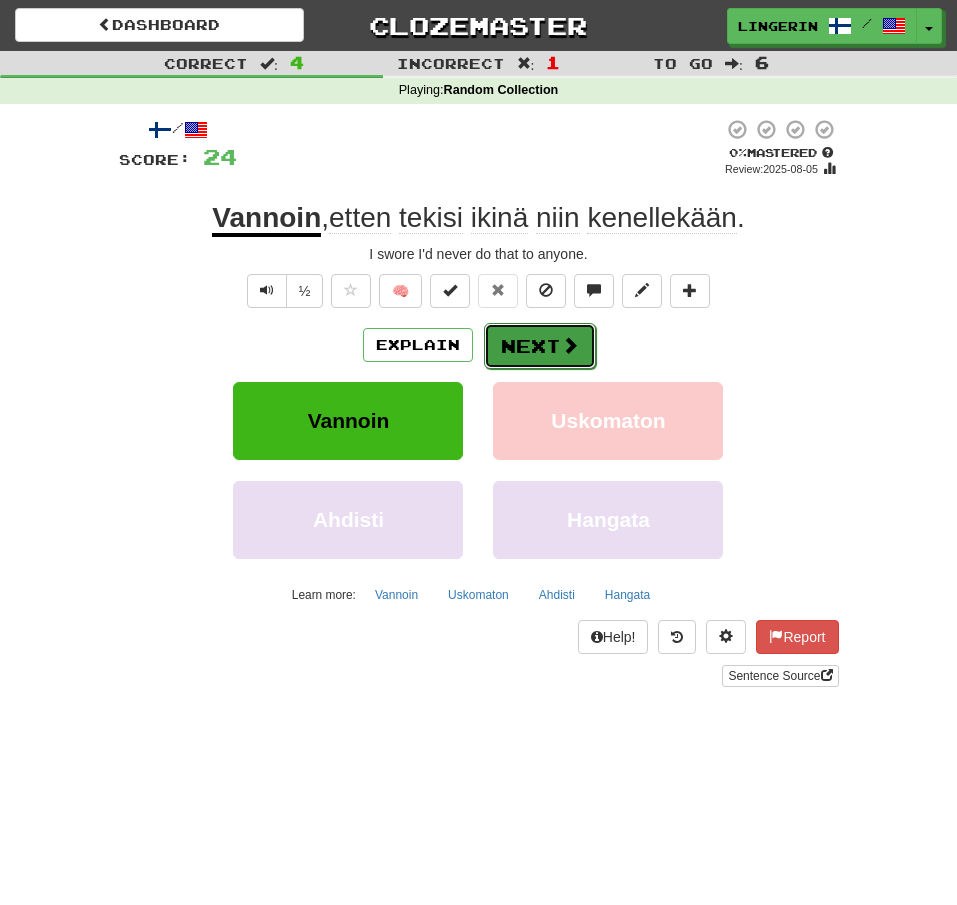click on "Next" at bounding box center (540, 346) 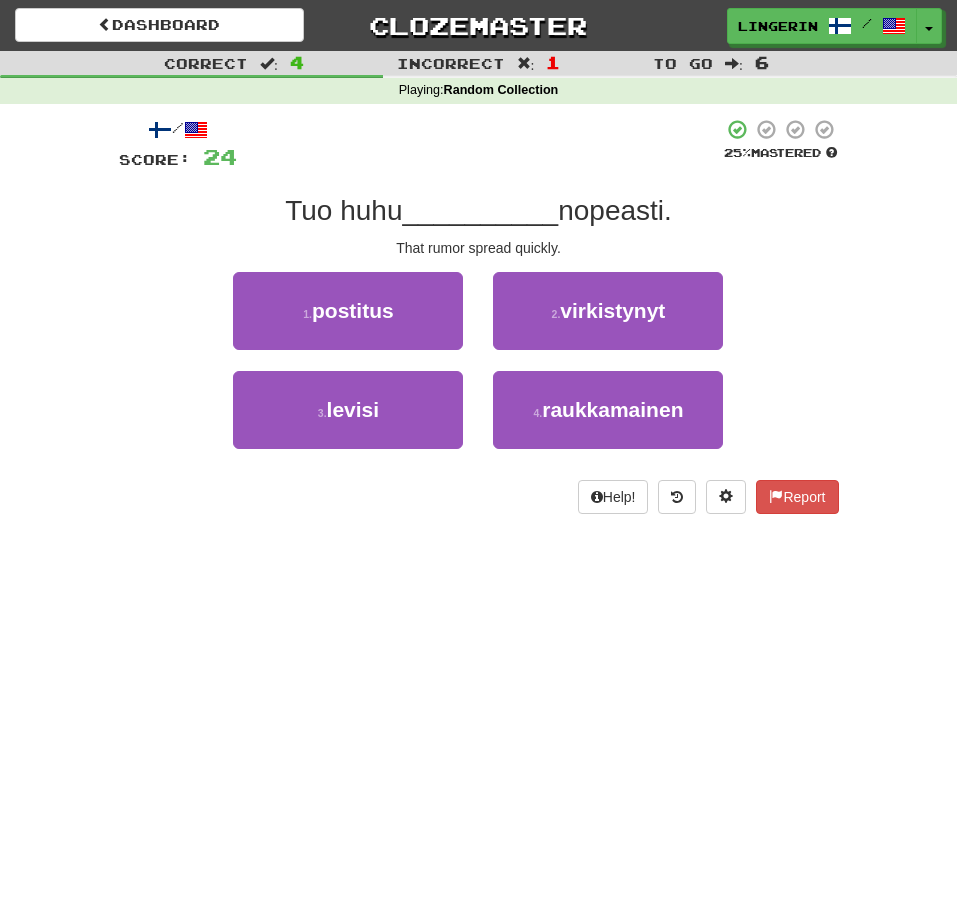 click on "Correct   :   4 Incorrect   :   1 To go   :   6 Playing :  Random Collection  /  Score:   24 25 %  Mastered Tuo huhu  __________  nopeasti. That rumor spread quickly. 1 .  postitus 2 .  virkistynyt 3 .  levisi 4 .  raukkamainen  Help!  Report" at bounding box center (478, 296) 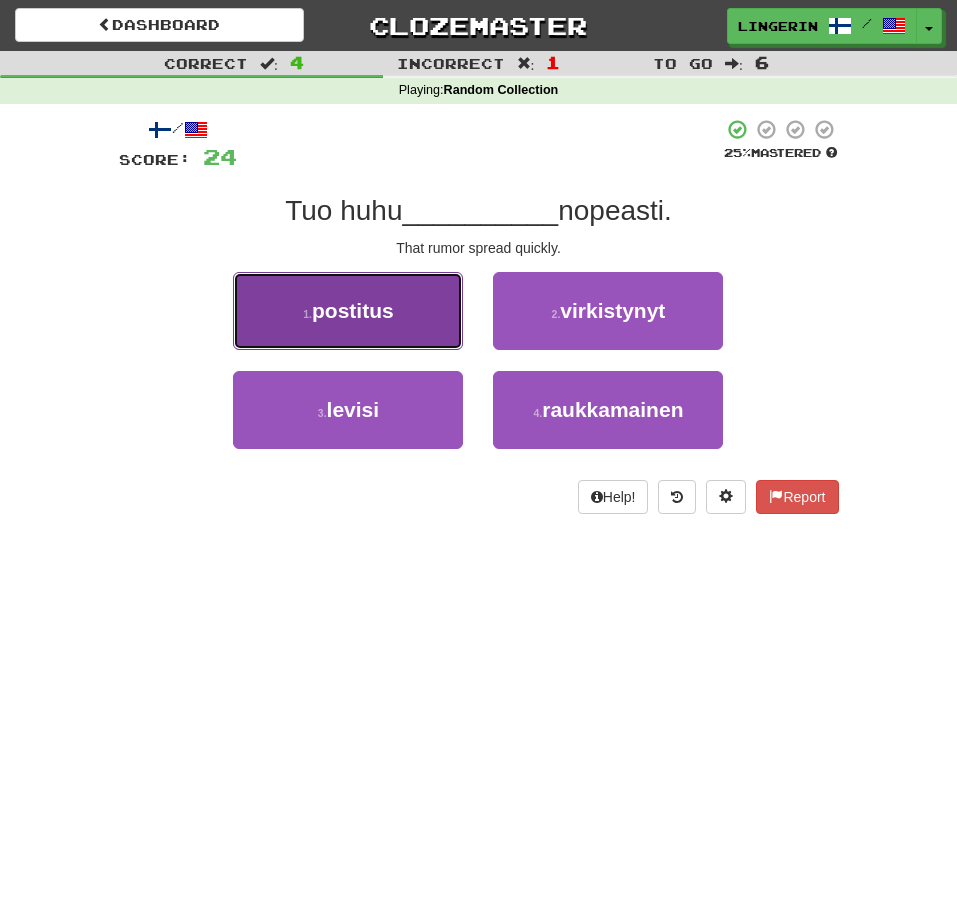 click on "1 .  postitus" at bounding box center (348, 311) 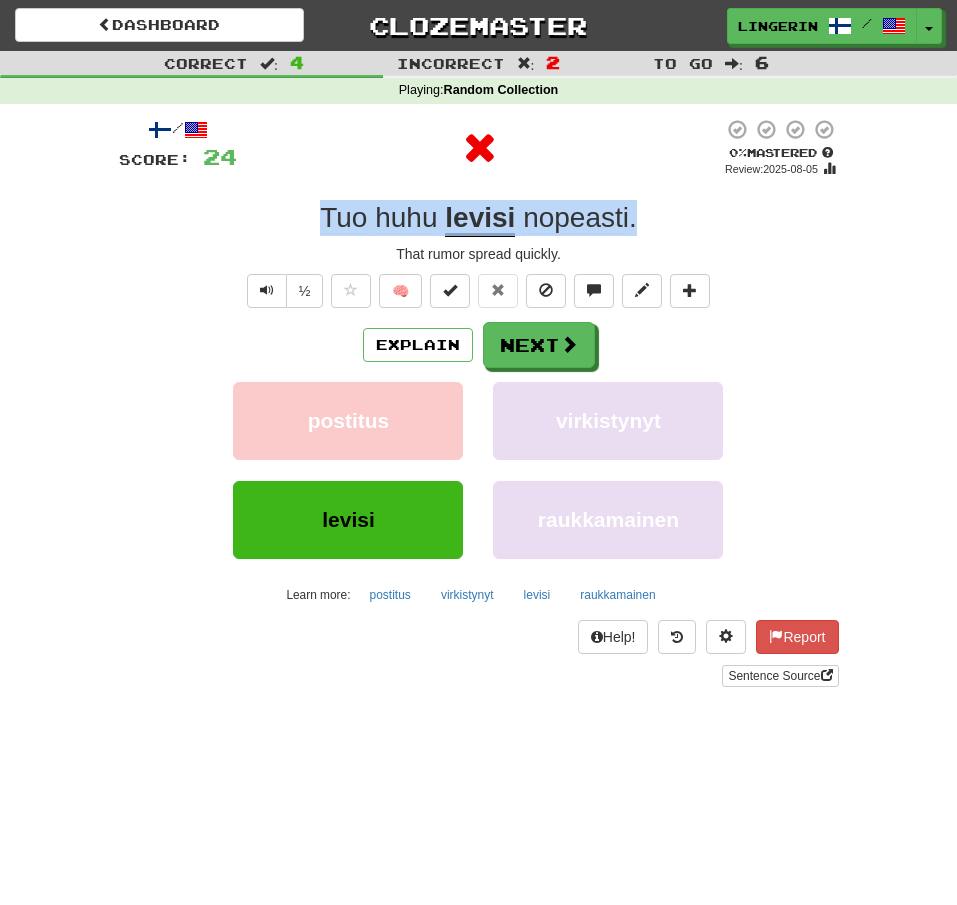 drag, startPoint x: 655, startPoint y: 228, endPoint x: 246, endPoint y: 217, distance: 409.1479 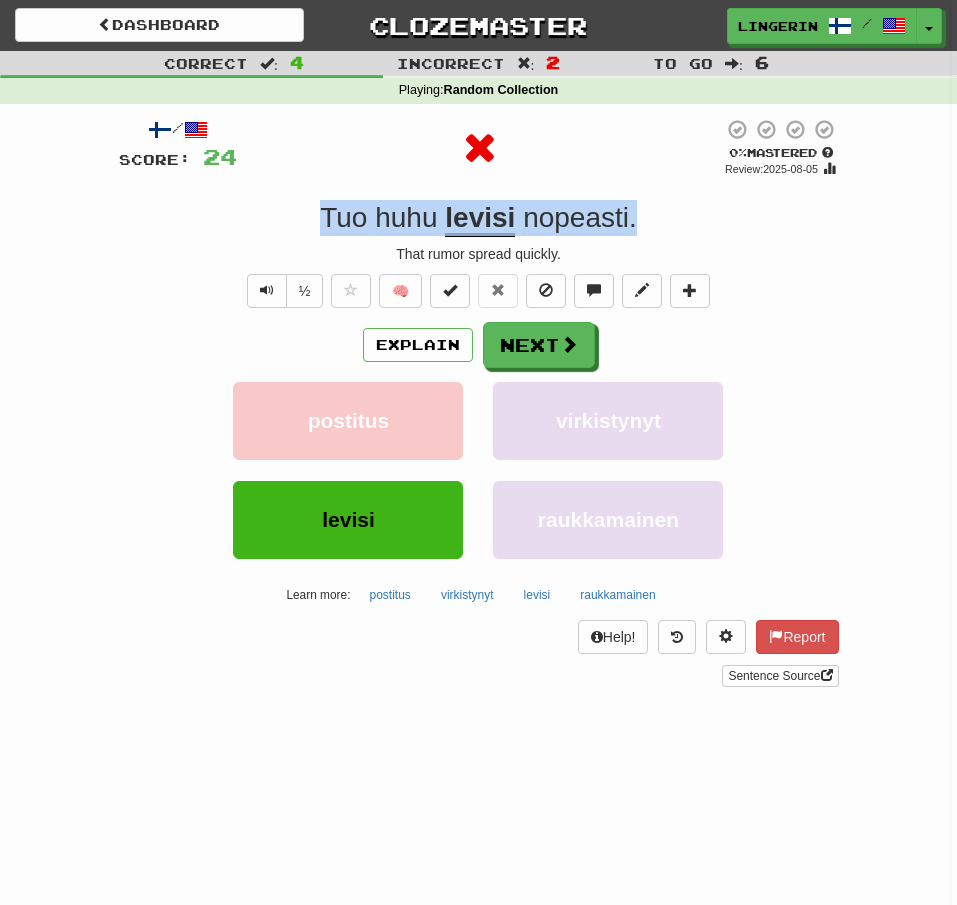 copy on "Tuo   huhu   levisi   nopeasti ." 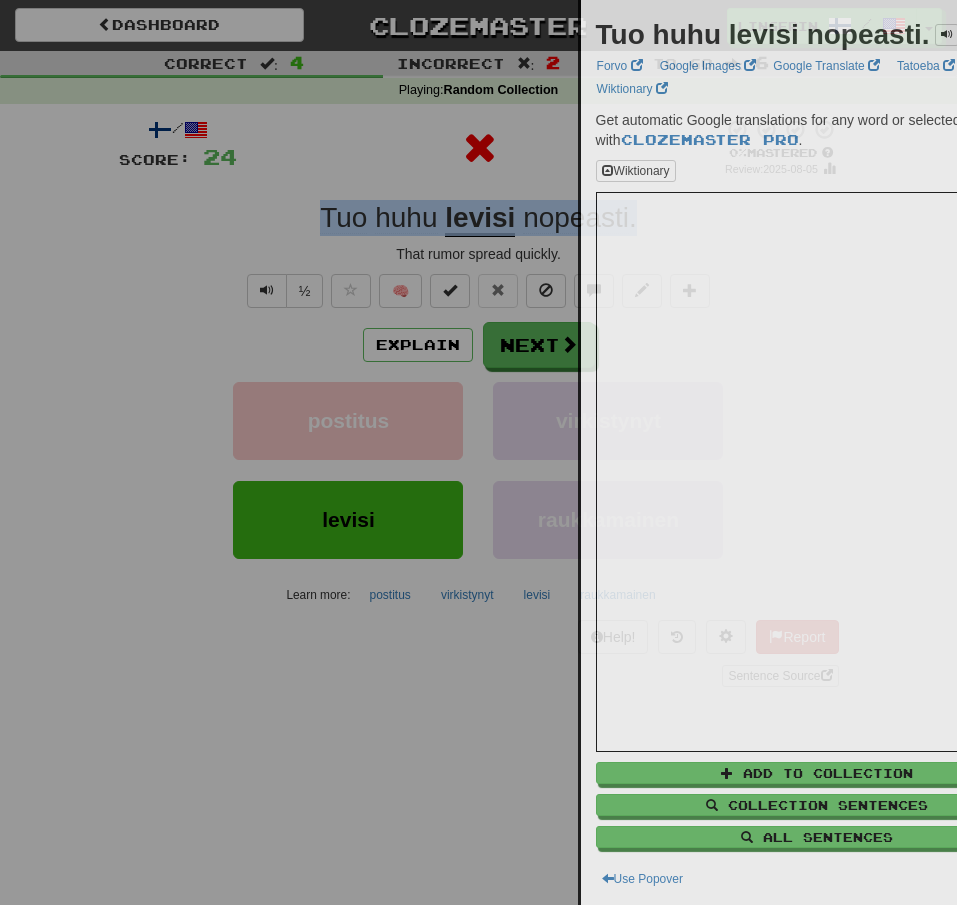 click at bounding box center [478, 452] 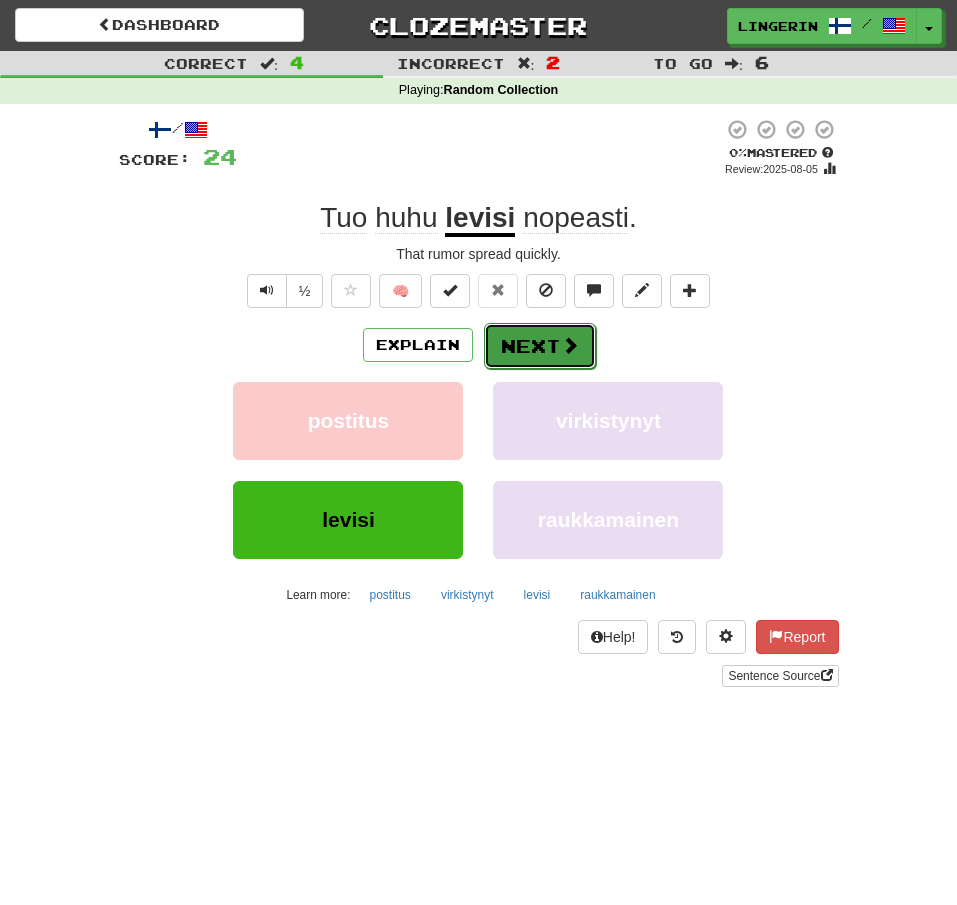 click on "Next" at bounding box center [540, 346] 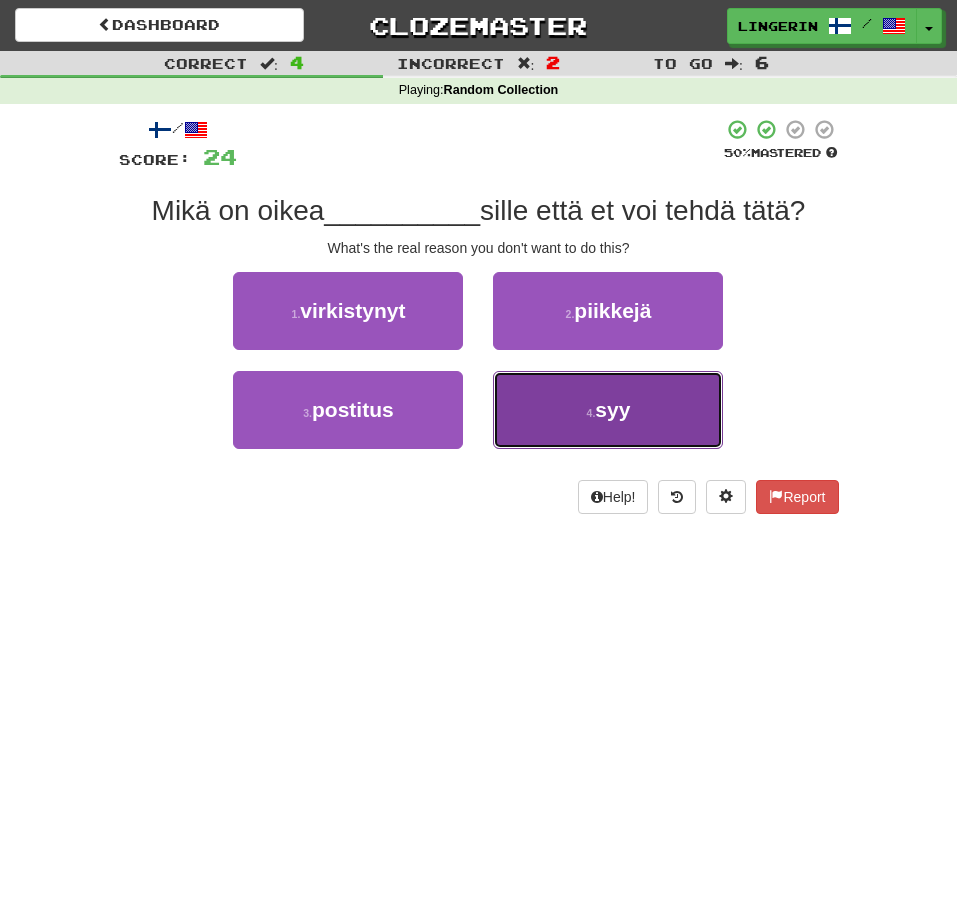 click on "4 .  syy" at bounding box center [608, 410] 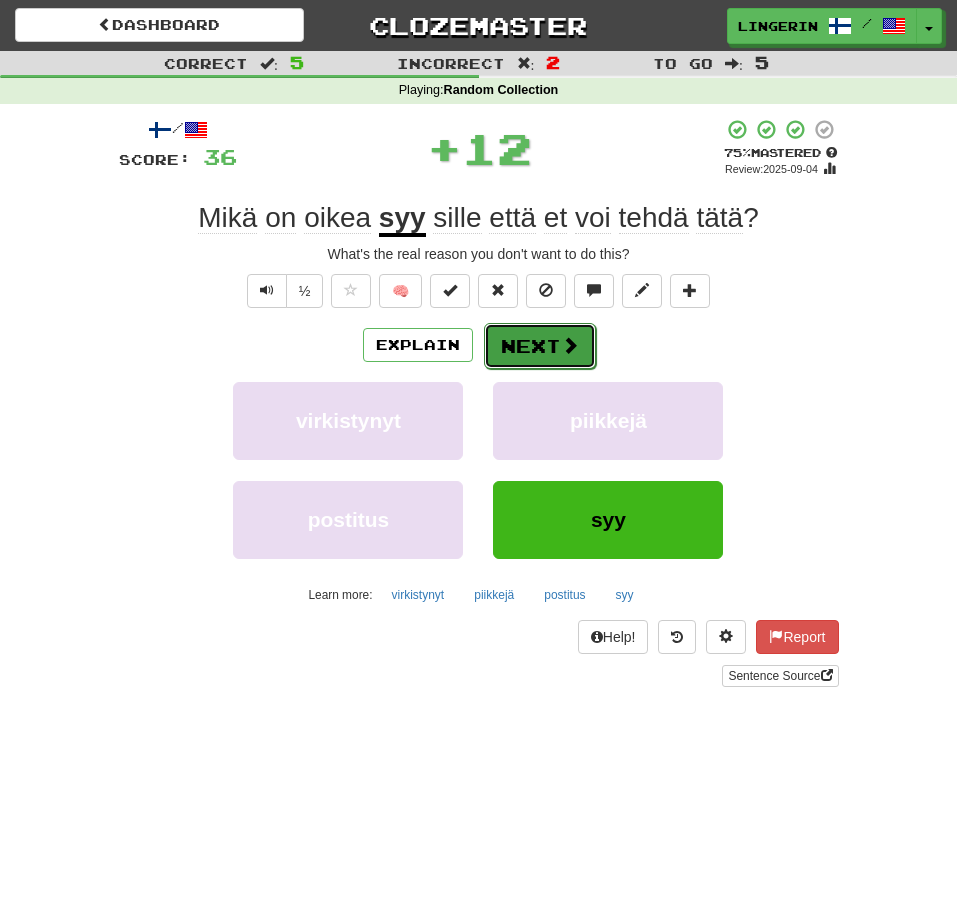 click on "Next" at bounding box center (540, 346) 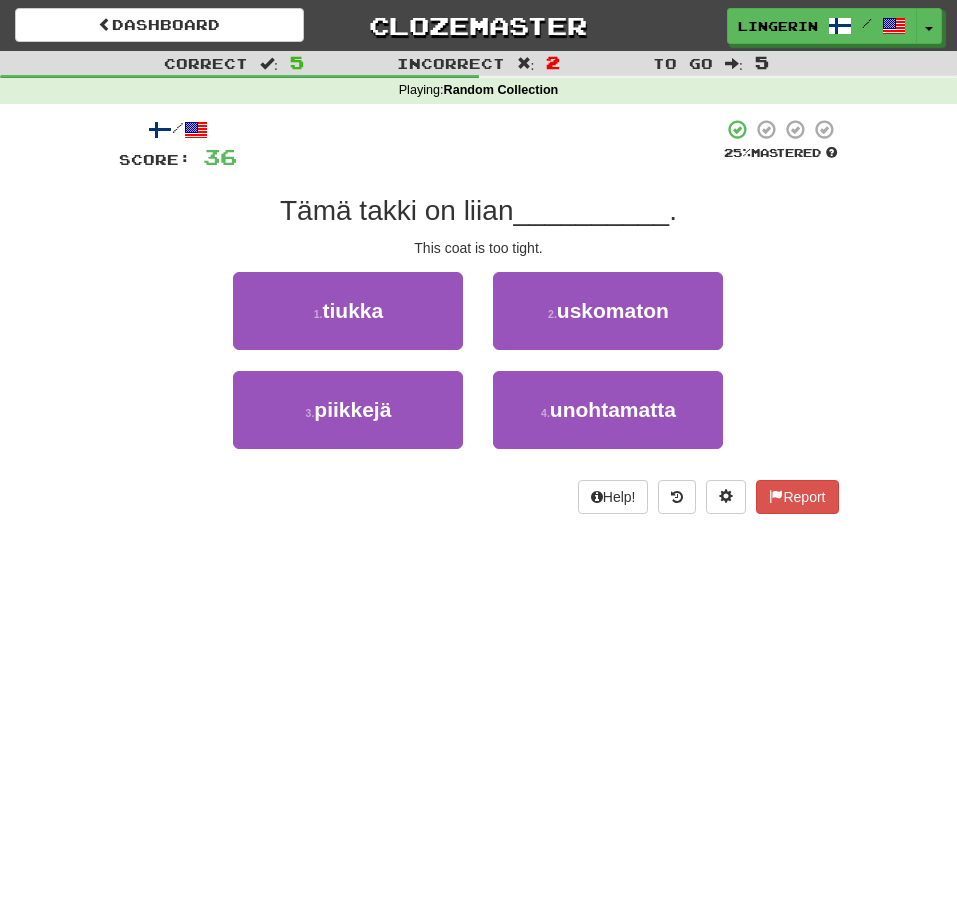 click on "Correct   :   5 Incorrect   :   2 To go   :   5 Playing :  Random Collection  /  Score:   36 25 %  Mastered Tämä takki on liian  __________ . This coat is too tight. 1 .  tiukka 2 .  uskomaton 3 .  piikkejä 4 .  unohtamatta  Help!  Report" at bounding box center (478, 296) 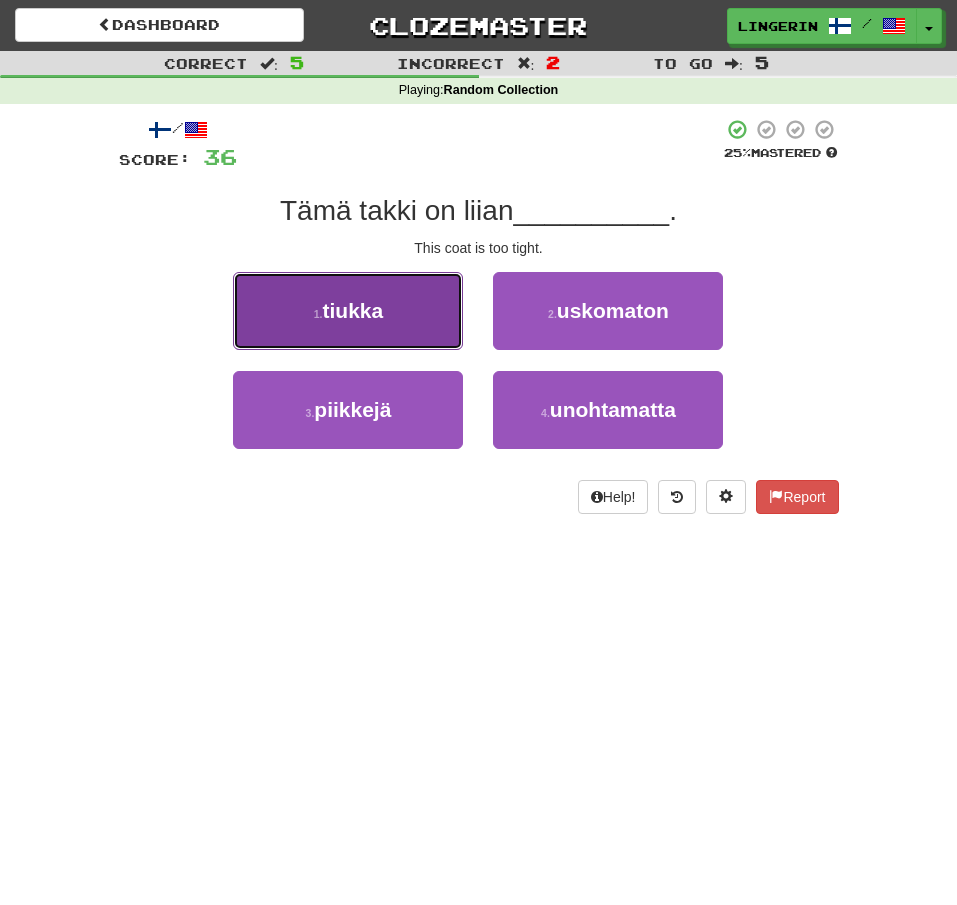 click on "tiukka" at bounding box center (353, 310) 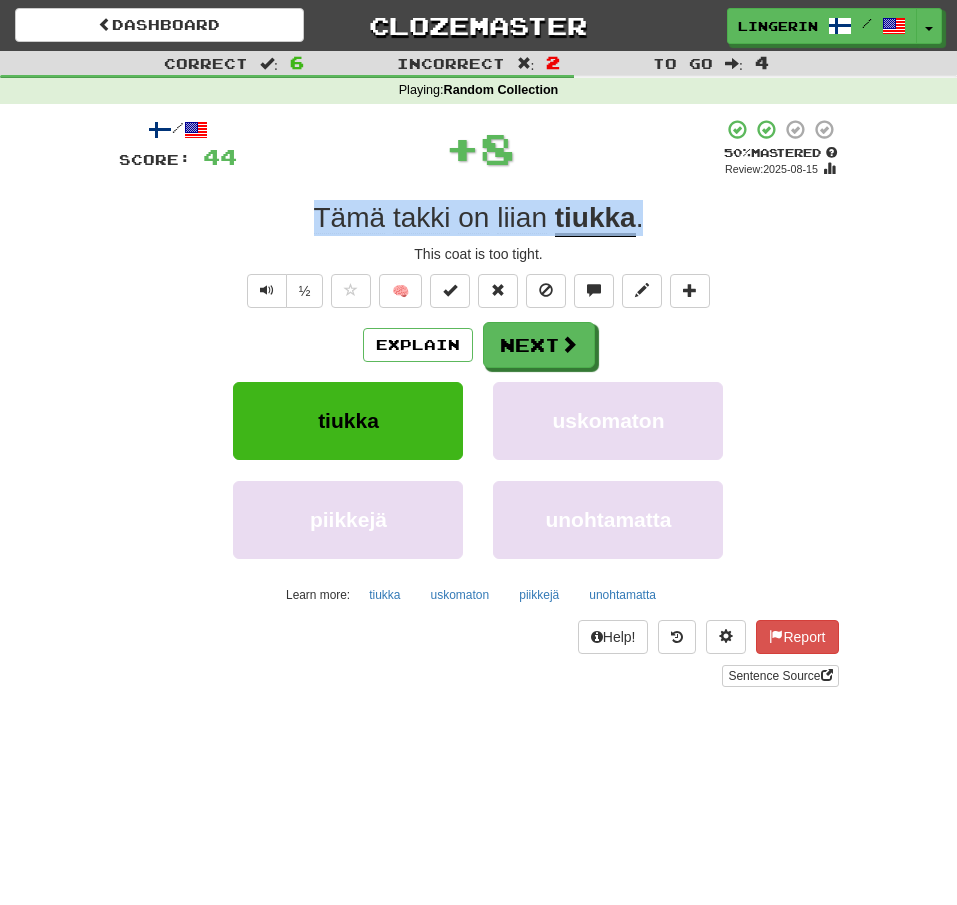 drag, startPoint x: 387, startPoint y: 222, endPoint x: 250, endPoint y: 207, distance: 137.81873 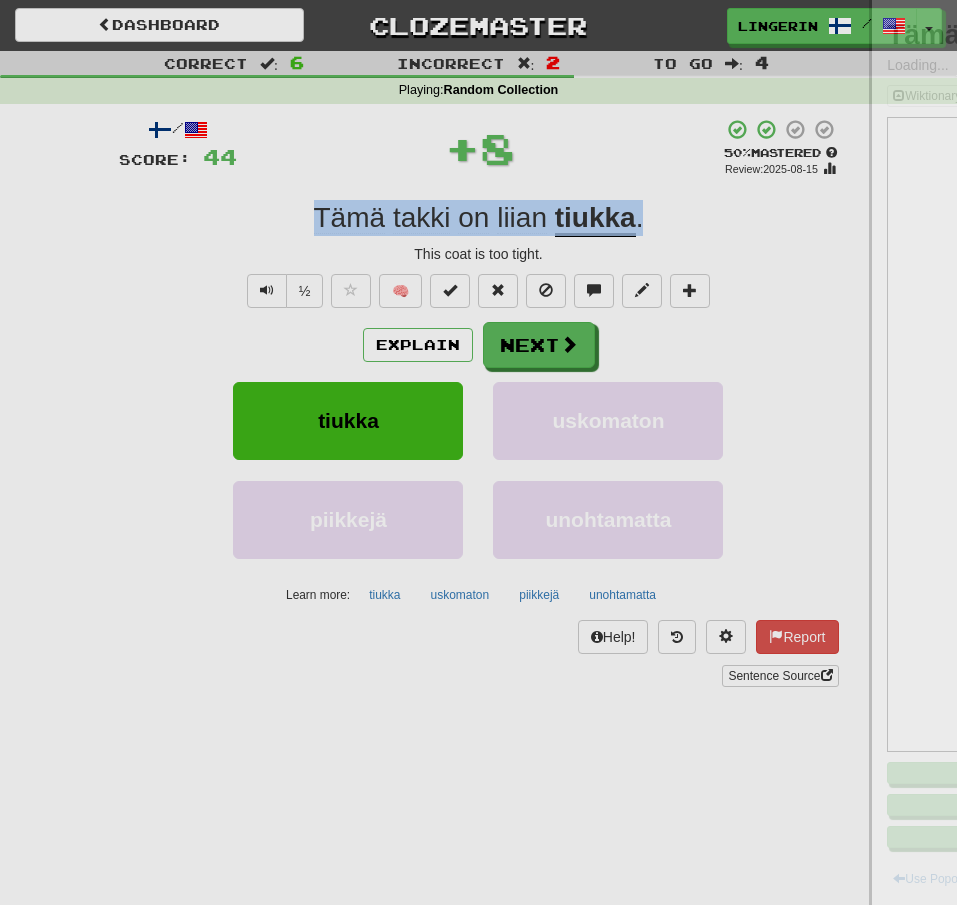 copy on "Tämä   takki   on   liian   tiukka ." 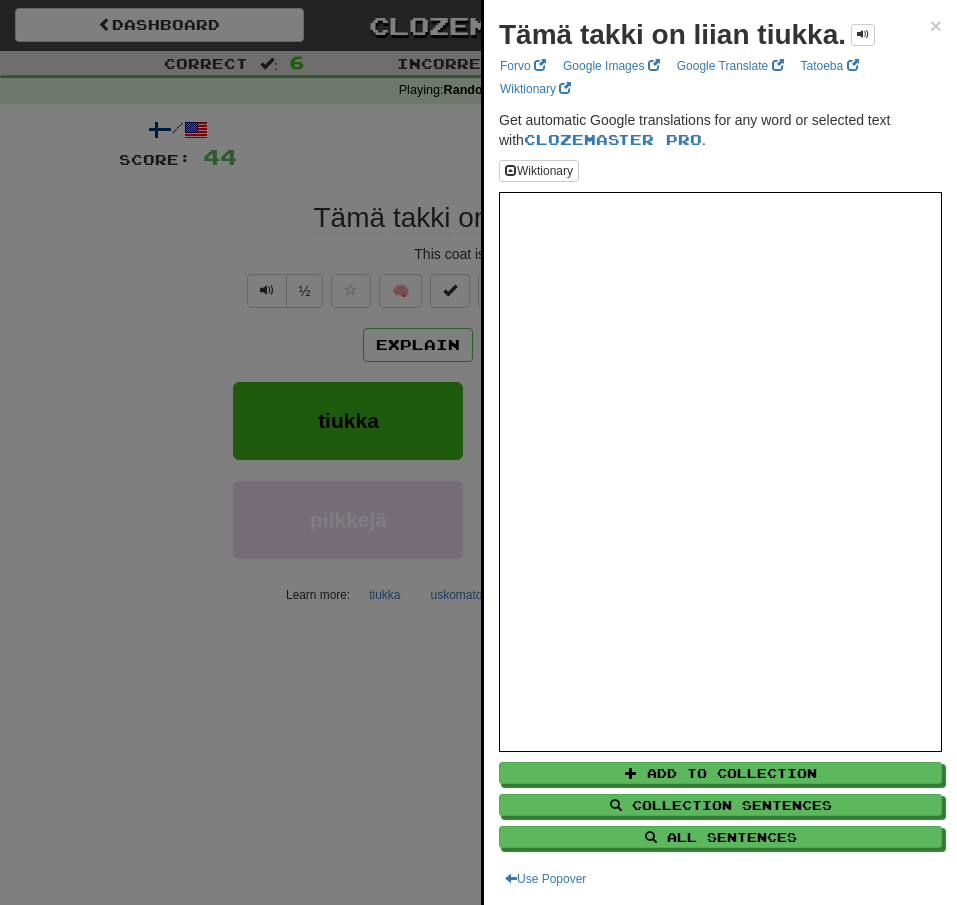 click at bounding box center (478, 452) 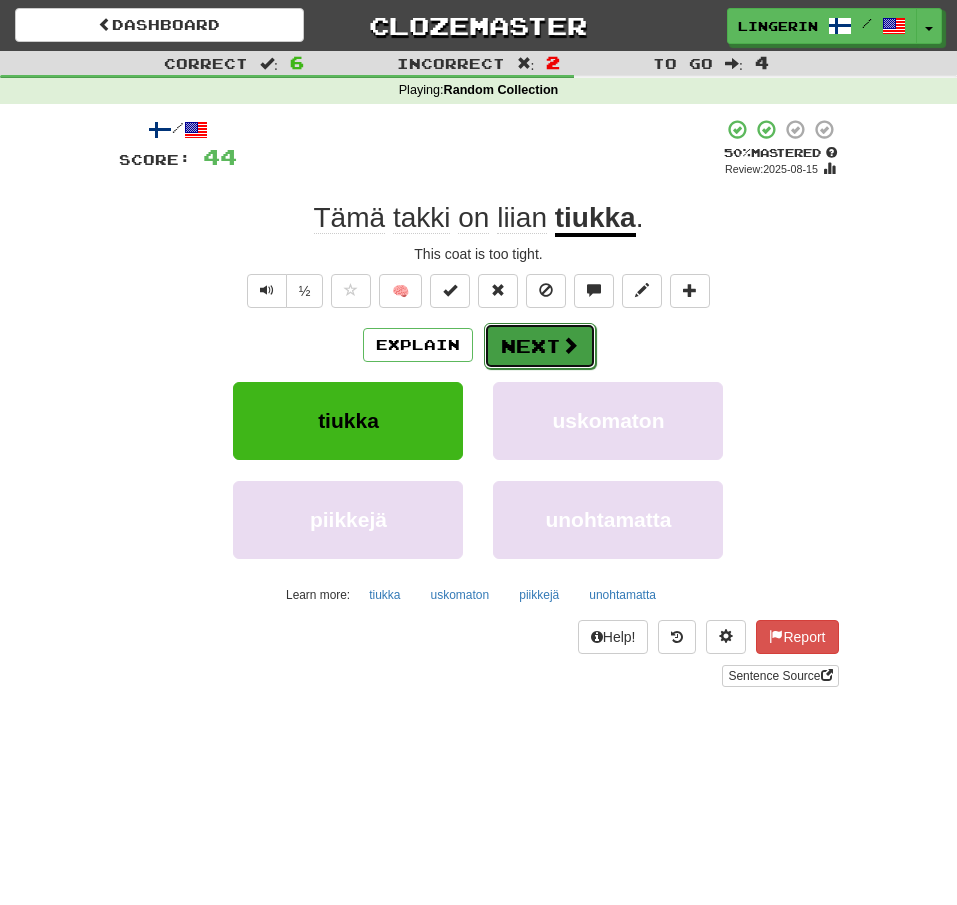click on "Next" at bounding box center [540, 346] 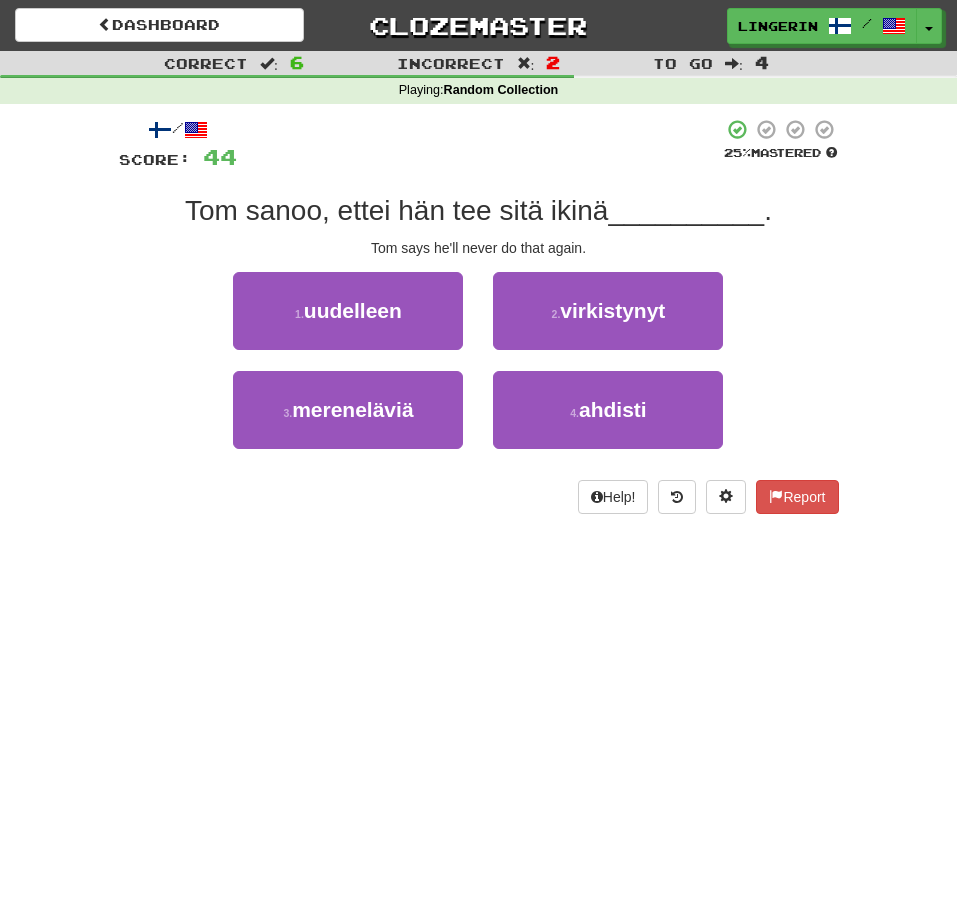 click on "Correct   :   6 Incorrect   :   2 To go   :   4 Playing :  Random Collection  /  Score:   44 25 %  Mastered Tom sanoo, ettei hän tee sitä ikinä  __________ . Tom says he'll never do that again. 1 .  uudelleen 2 .  virkistynyt 3 .  mereneläviä 4 .  ahdisti  Help!  Report" at bounding box center [478, 296] 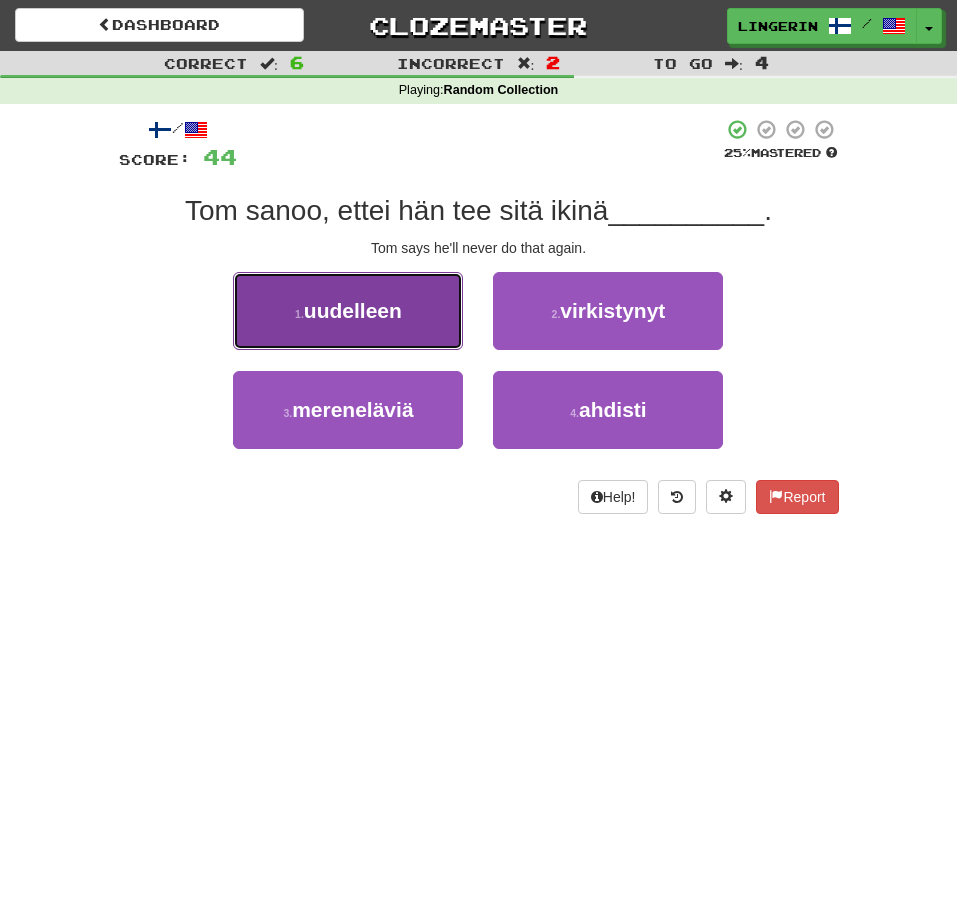 click on "1 .  uudelleen" at bounding box center [348, 311] 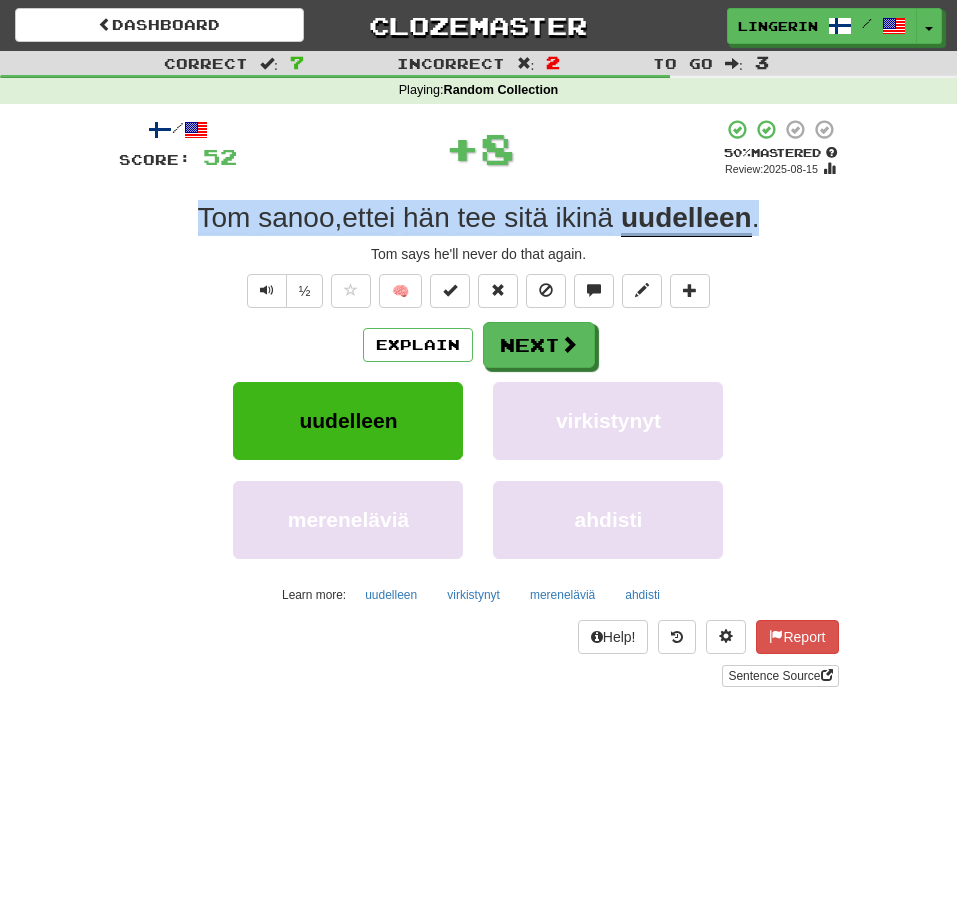 drag, startPoint x: 543, startPoint y: 223, endPoint x: 179, endPoint y: 212, distance: 364.16617 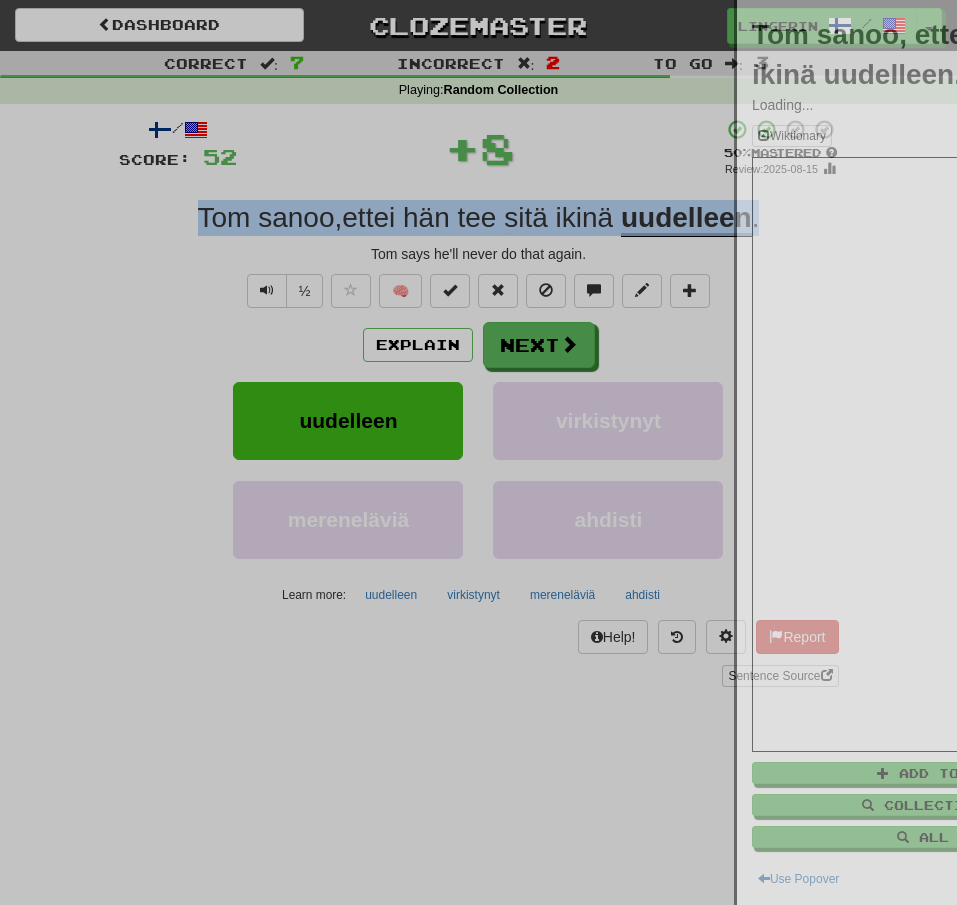 copy on "Tom   sanoo ,  ettei   hän   tee   sitä   ikinä   uudelleen ." 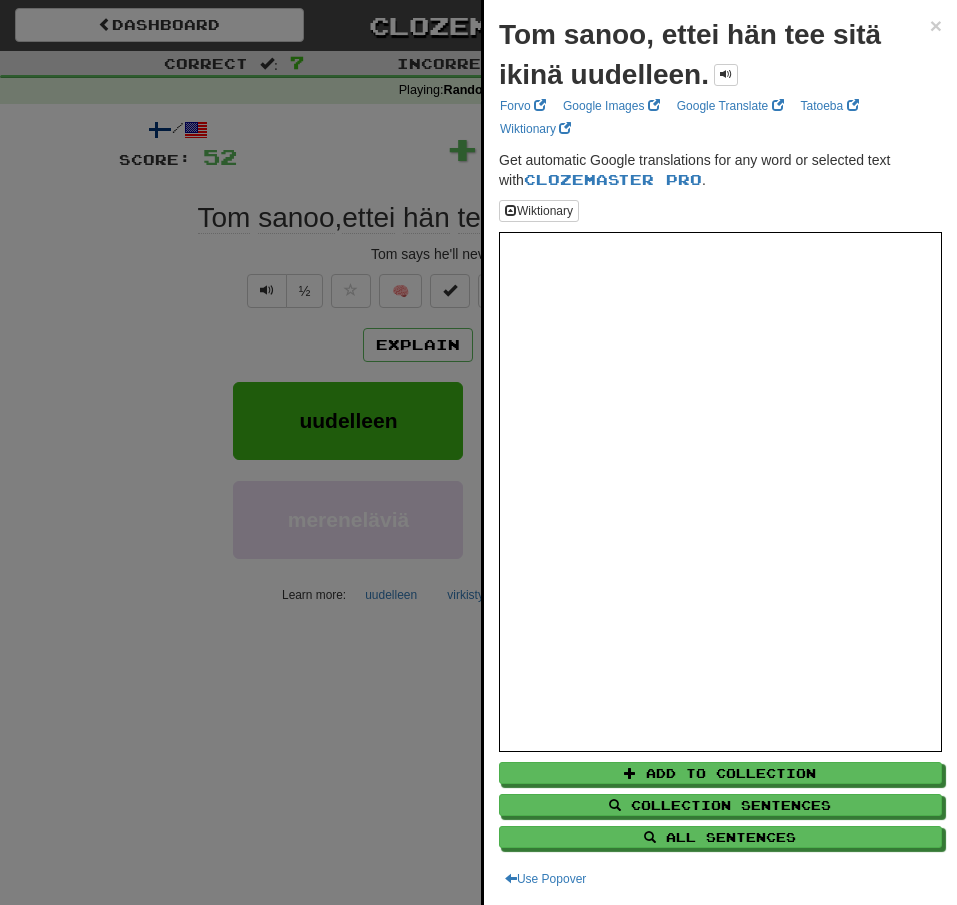 click at bounding box center [478, 452] 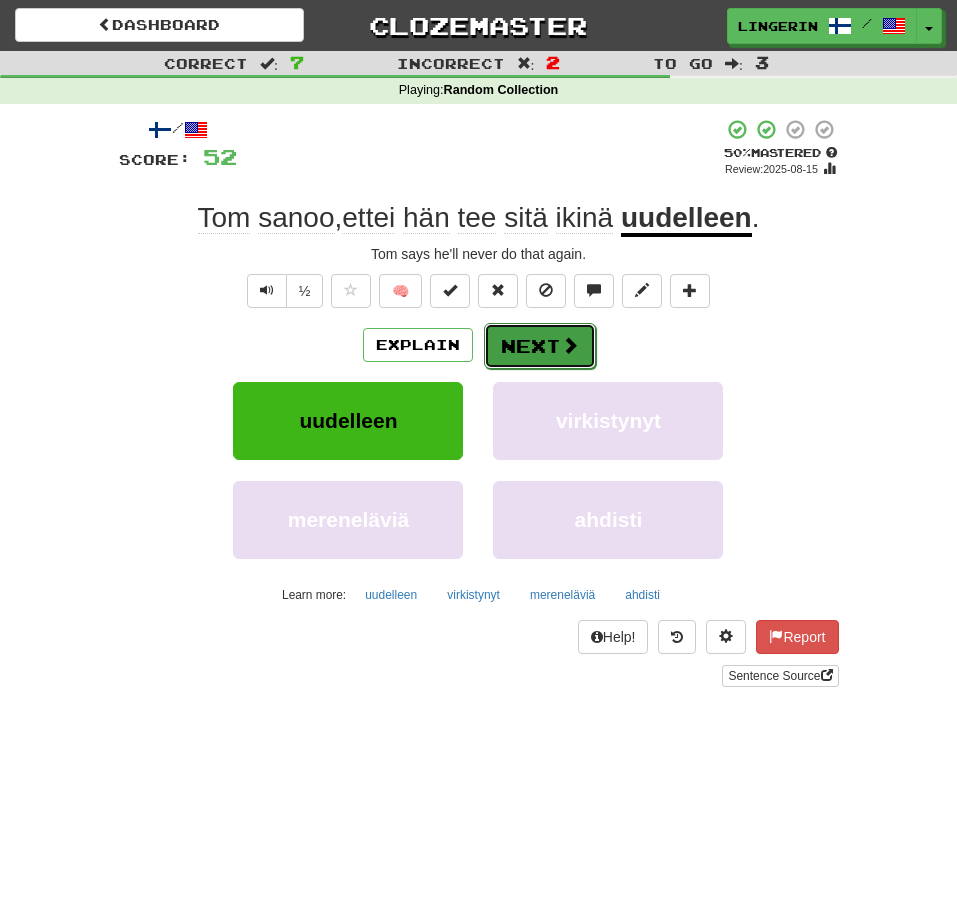 click at bounding box center [570, 345] 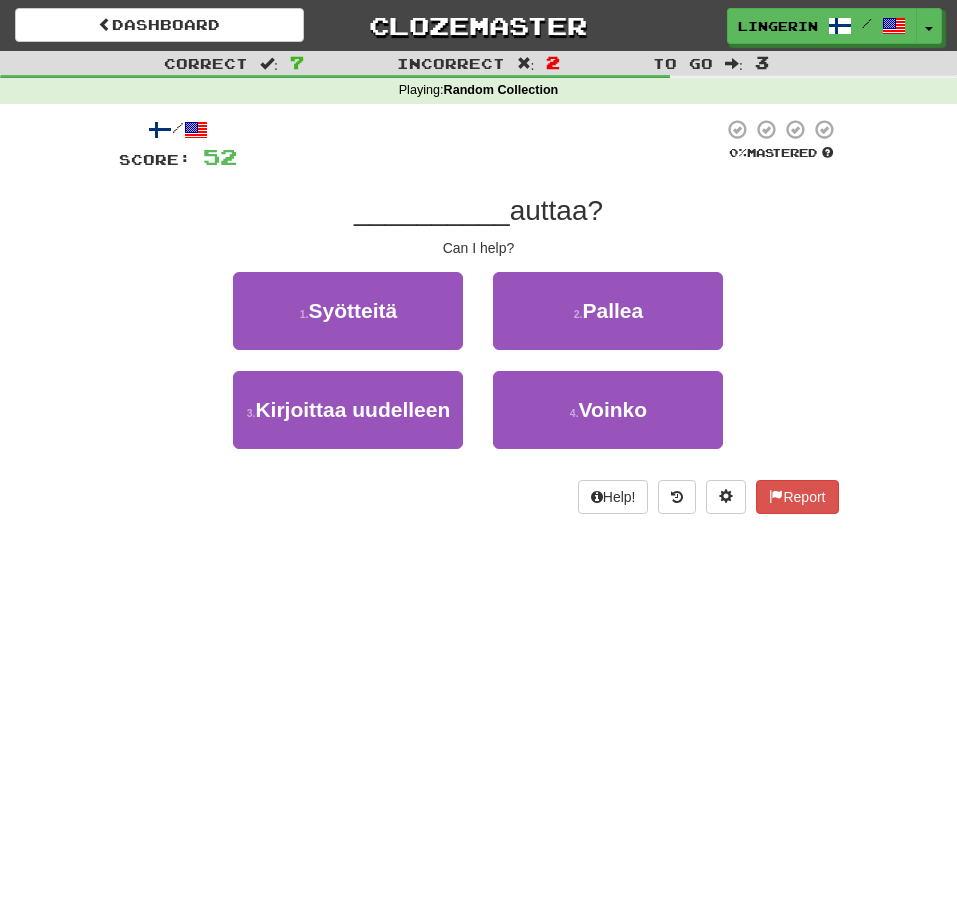click on "Correct   :   7 Incorrect   :   2 To go   :   3 Playing :  Random Collection  /  Score:   52 0 %  Mastered __________  auttaa? Can I help? 1 .  Syötteitä 2 .  Pallea 3 .  Kirjoittaa uudelleen 4 .  Voinko  Help!  Report" at bounding box center [478, 296] 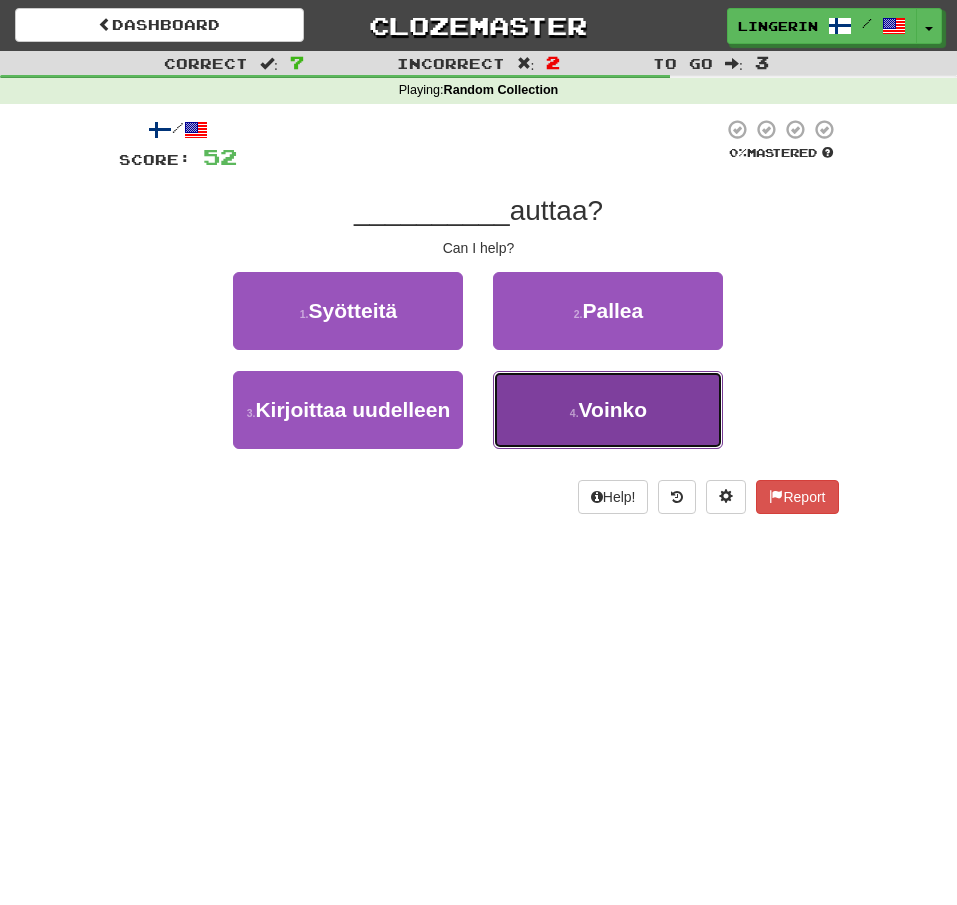 click on "4 .  Voinko" at bounding box center (608, 410) 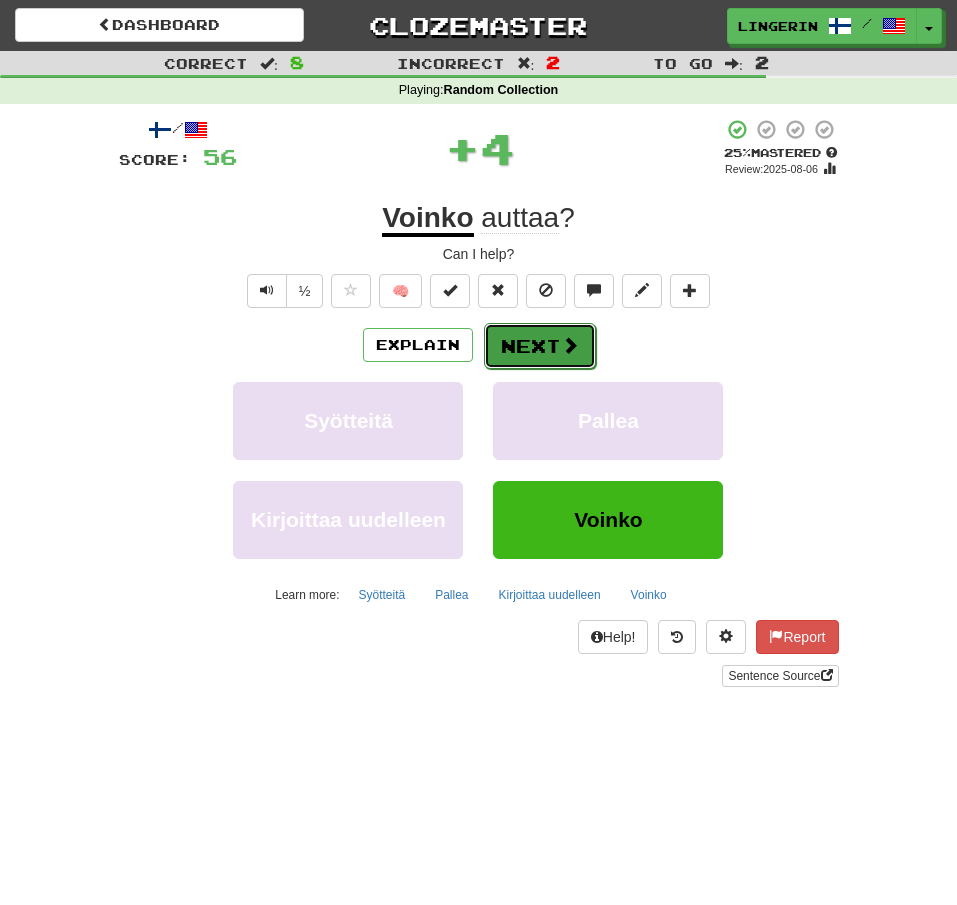 click on "Next" at bounding box center [540, 346] 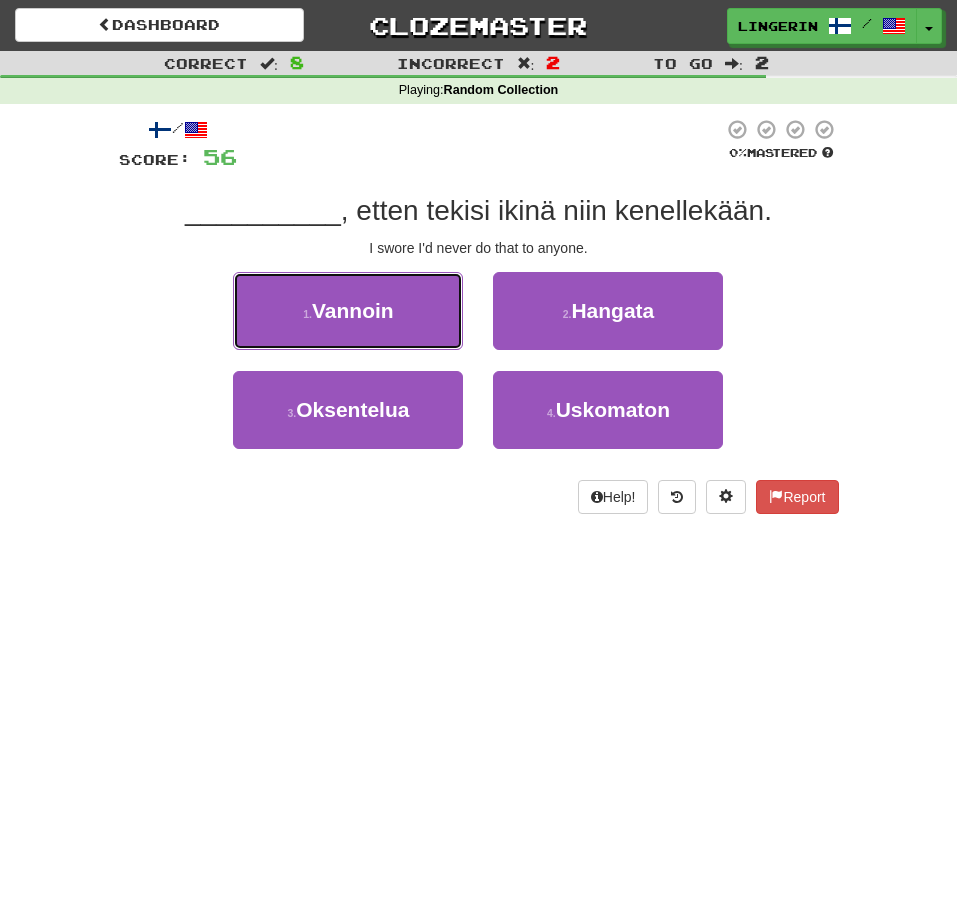 drag, startPoint x: 353, startPoint y: 307, endPoint x: 549, endPoint y: 309, distance: 196.01021 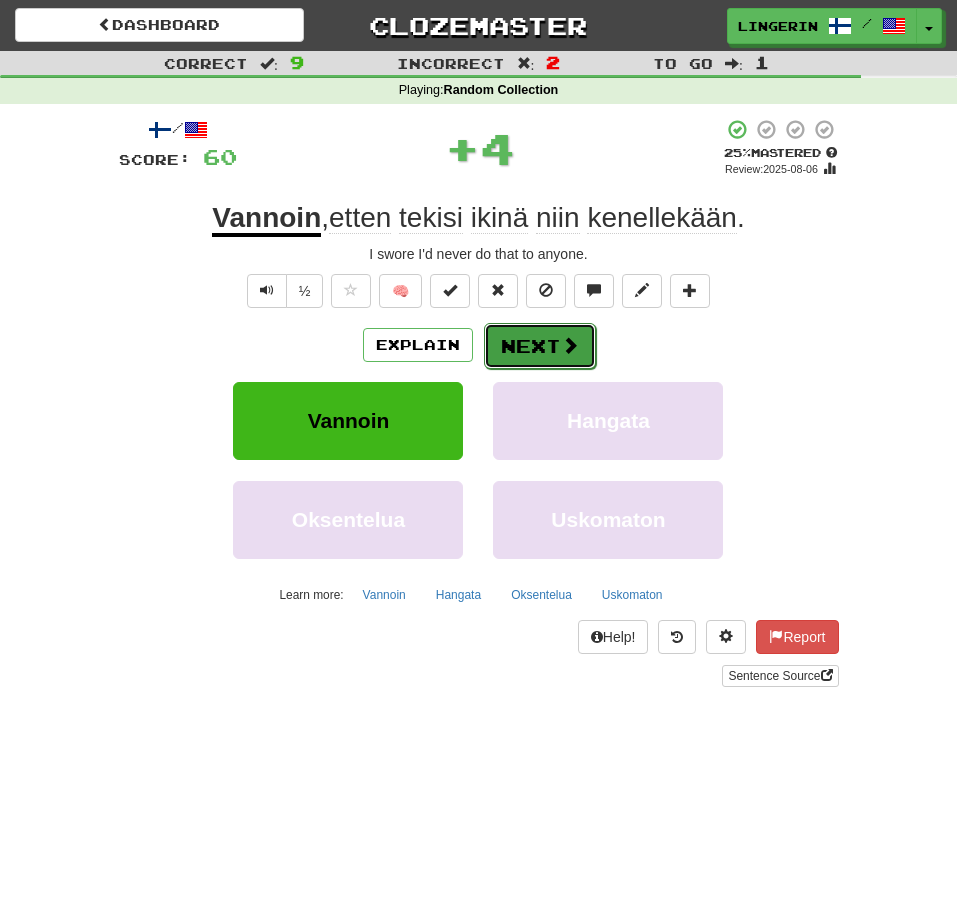 click at bounding box center (570, 345) 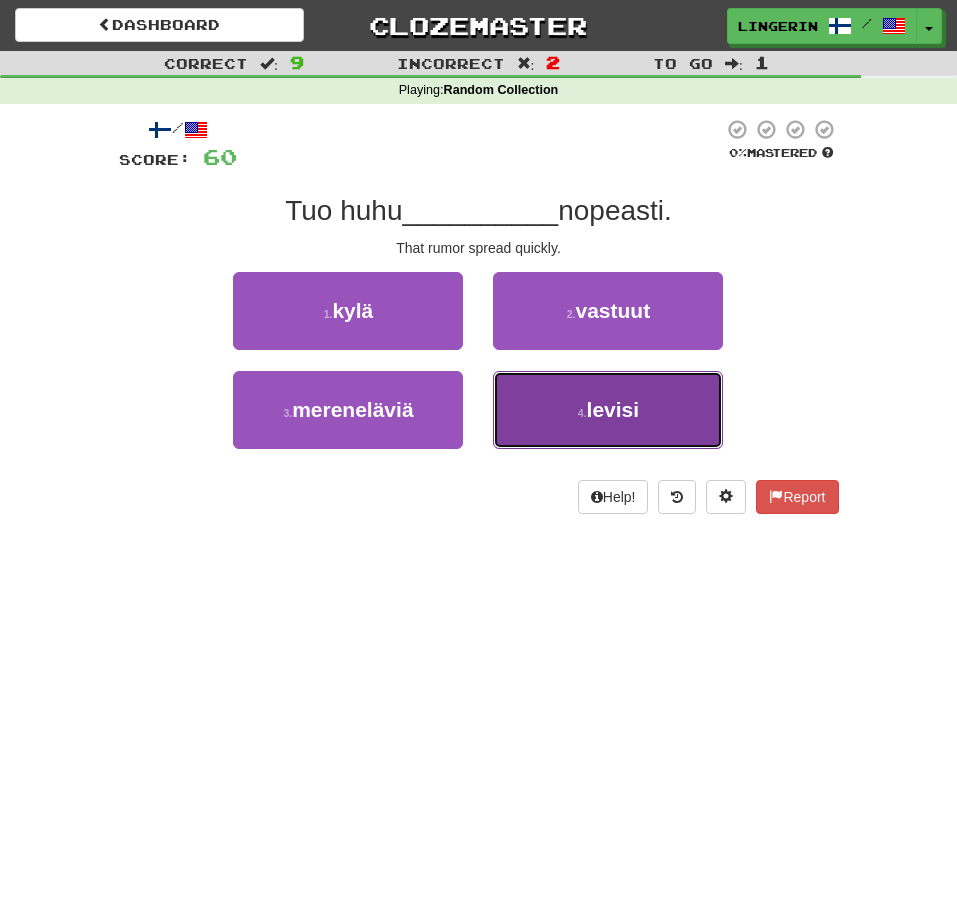 click on "4 .  levisi" at bounding box center (608, 410) 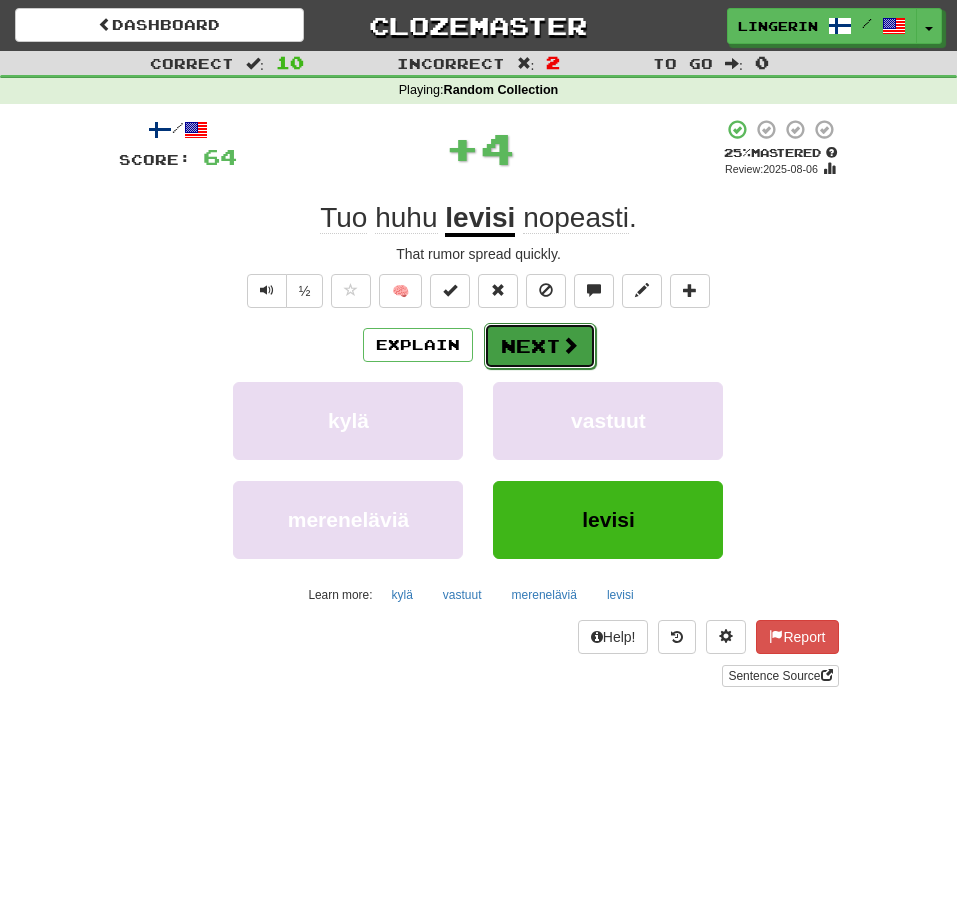 click on "Next" at bounding box center [540, 346] 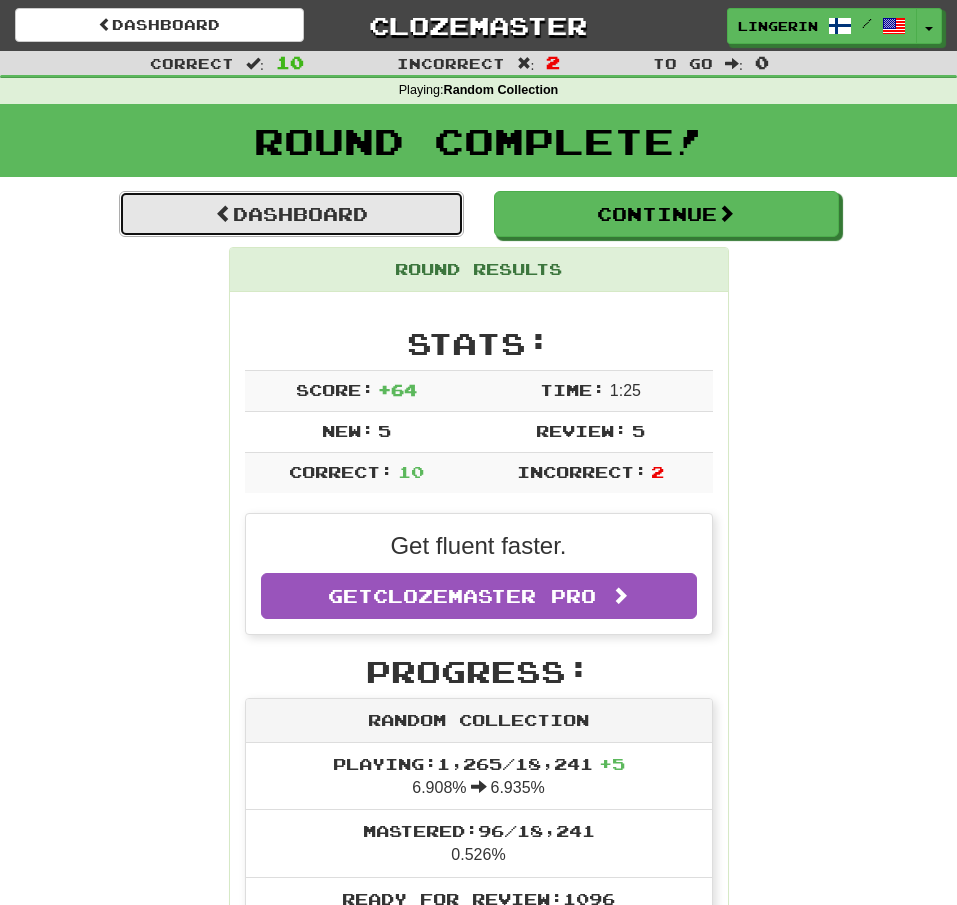 click on "Dashboard" at bounding box center [291, 214] 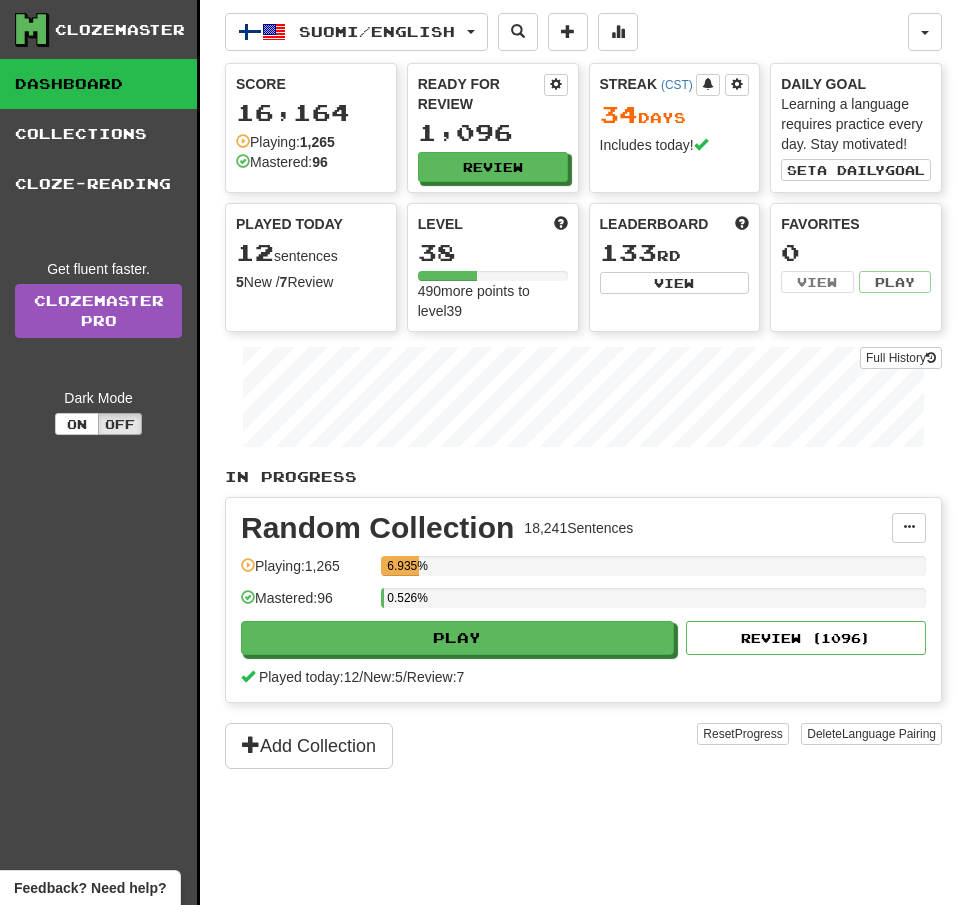 scroll, scrollTop: 0, scrollLeft: 0, axis: both 